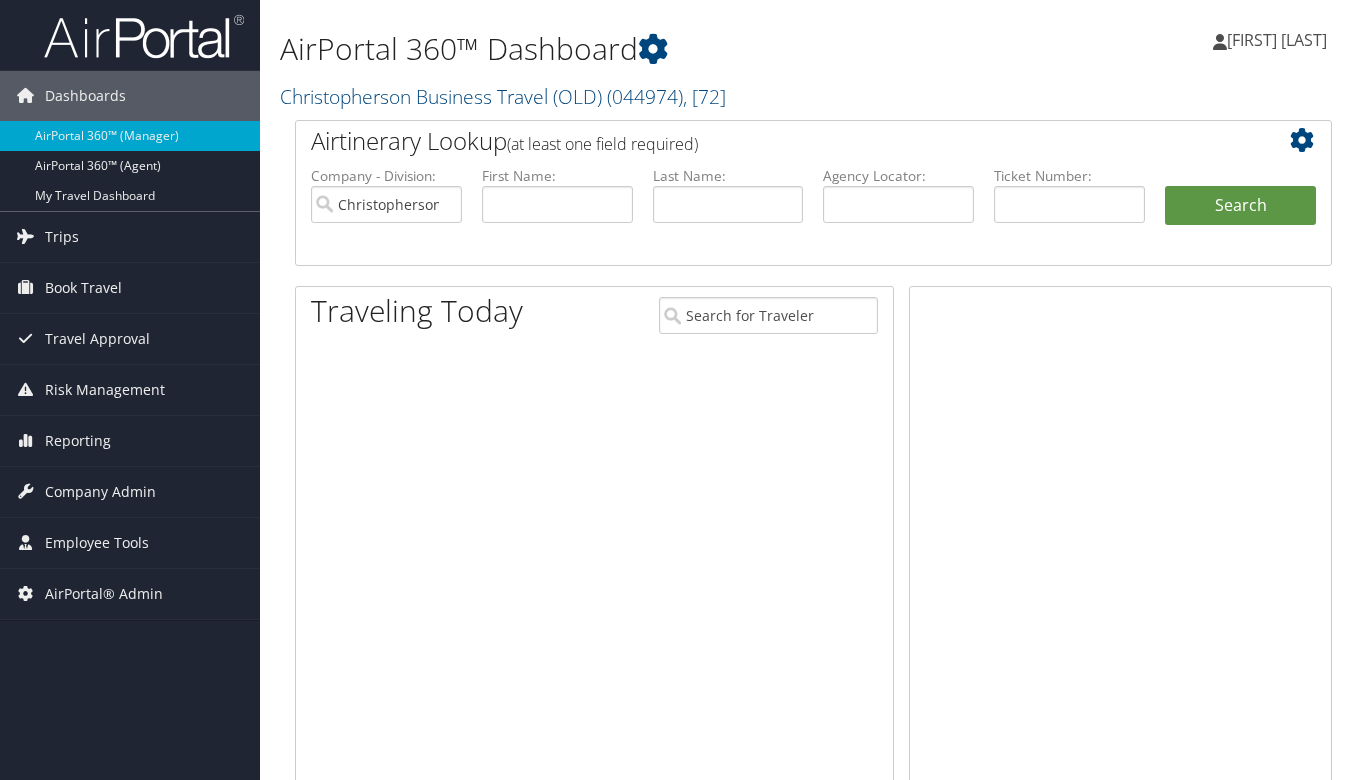 scroll, scrollTop: 0, scrollLeft: 0, axis: both 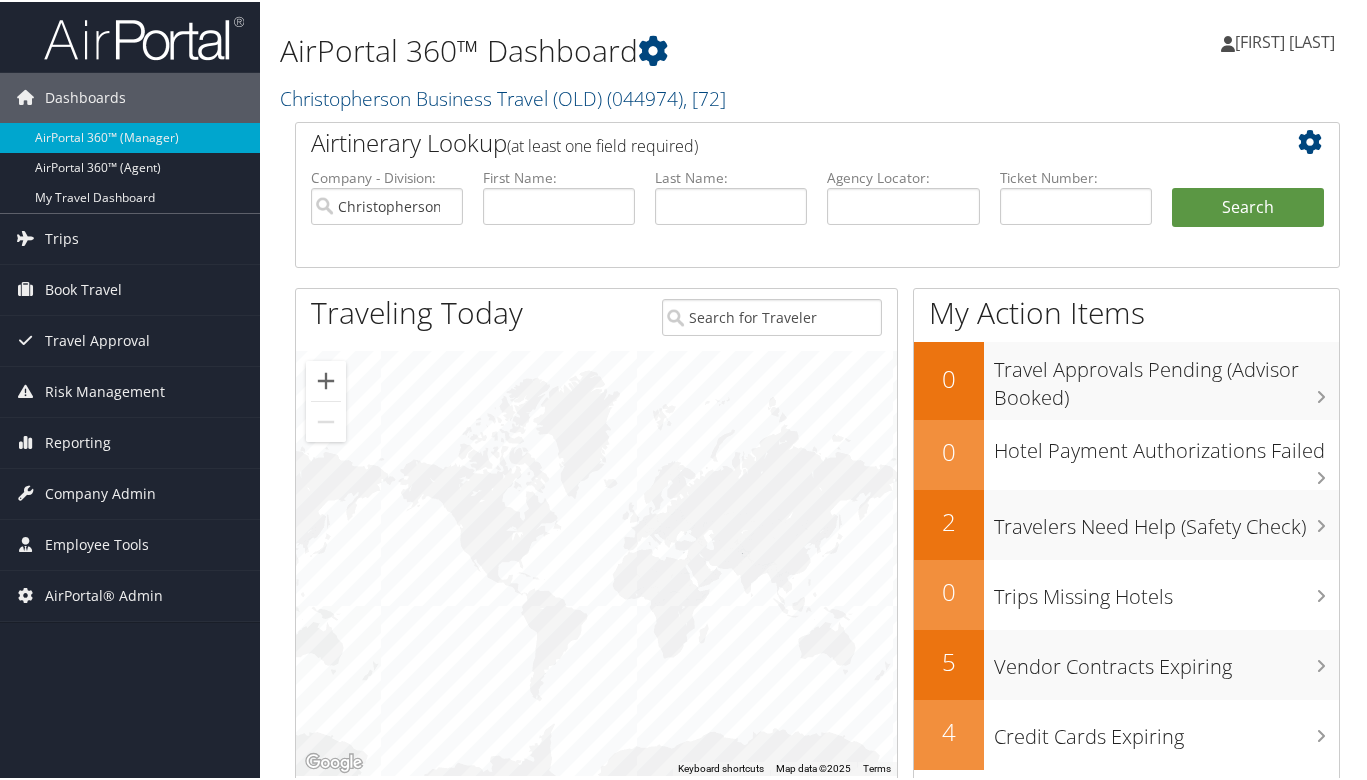 drag, startPoint x: 470, startPoint y: 508, endPoint x: 457, endPoint y: 501, distance: 14.764823 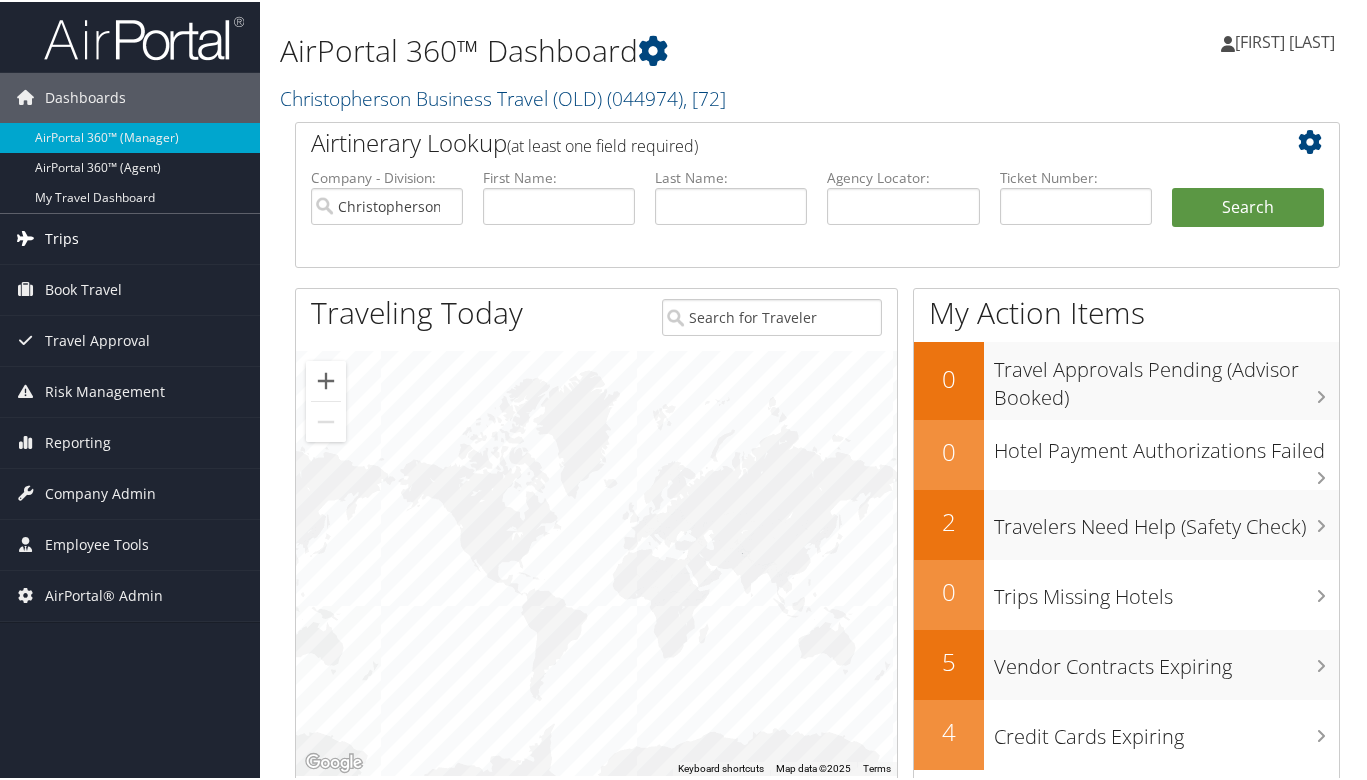 click on "Trips" at bounding box center [130, 237] 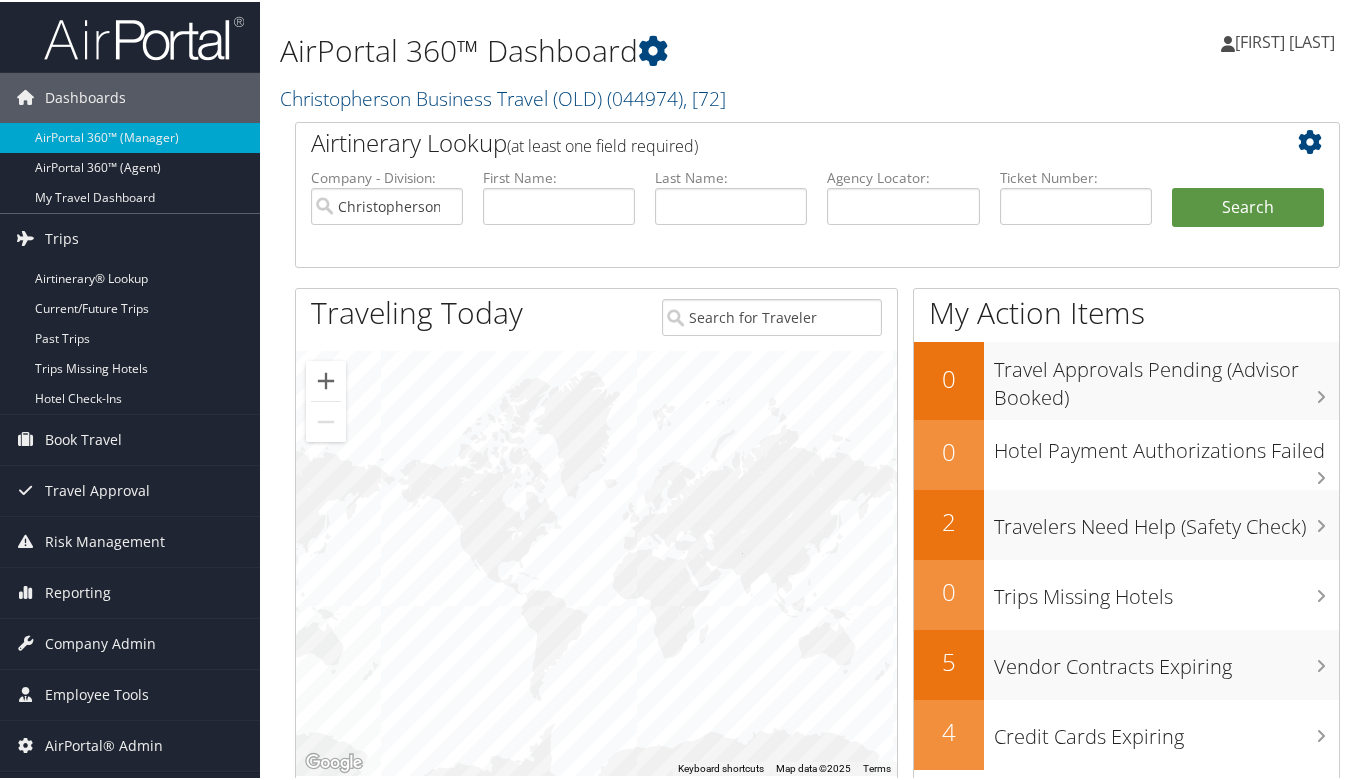drag, startPoint x: 276, startPoint y: 726, endPoint x: 298, endPoint y: 726, distance: 22 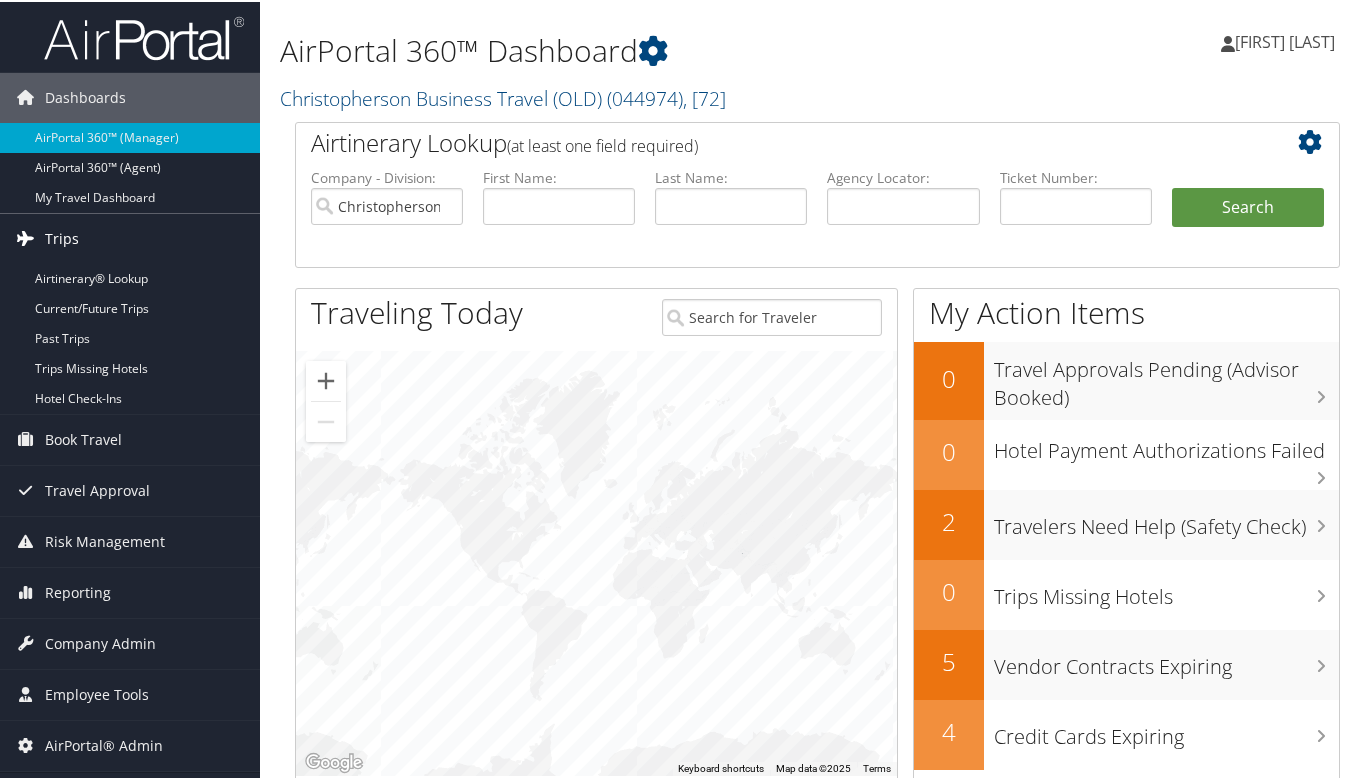 click on "Trips" at bounding box center [130, 237] 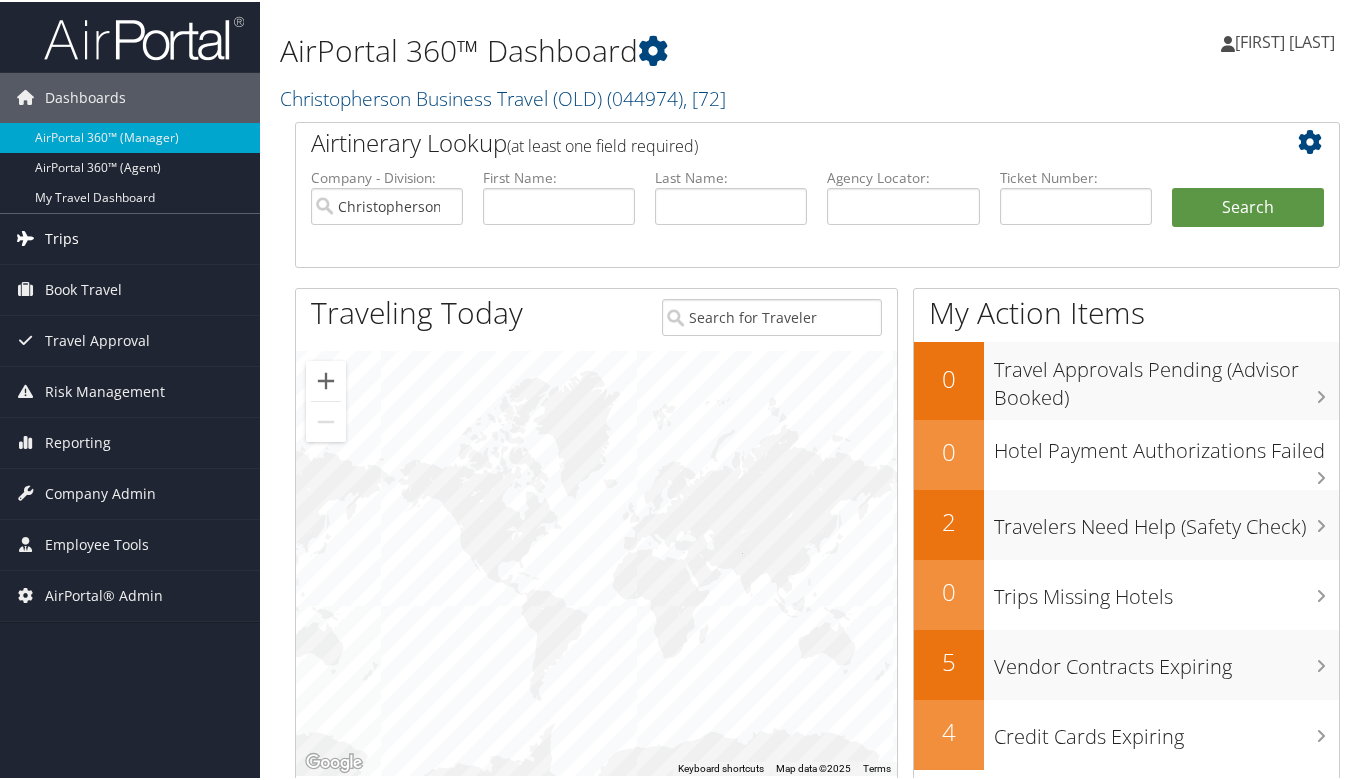 click on "Trips" at bounding box center (130, 237) 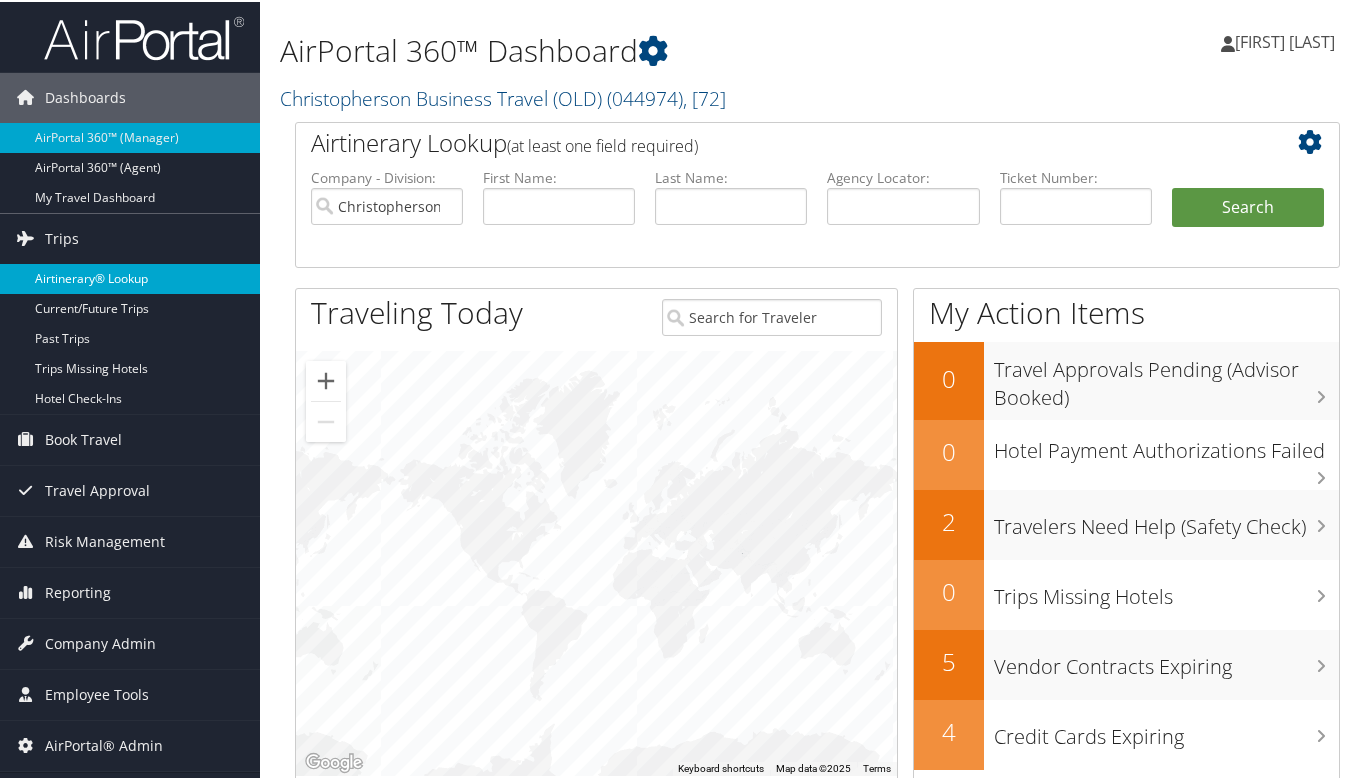 click on "Airtinerary® Lookup" at bounding box center (130, 277) 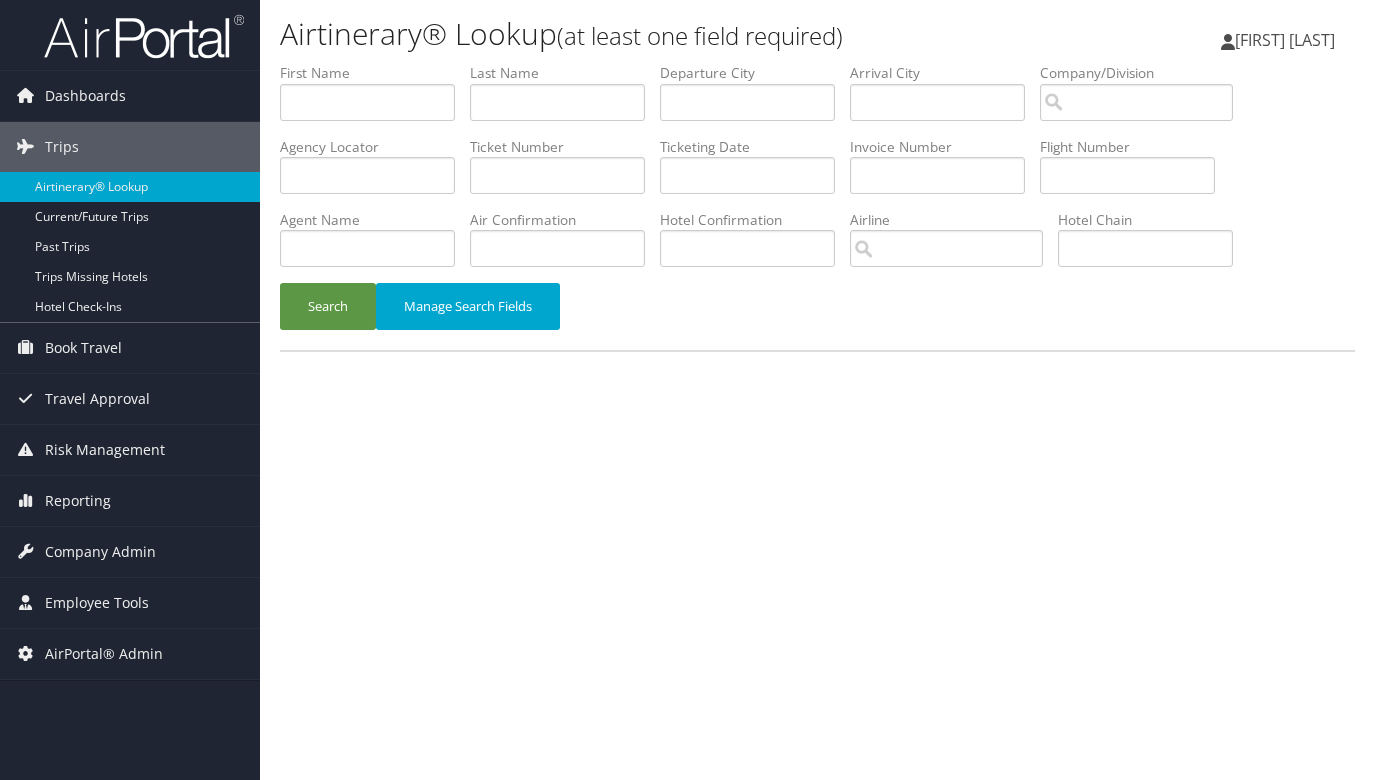 scroll, scrollTop: 0, scrollLeft: 0, axis: both 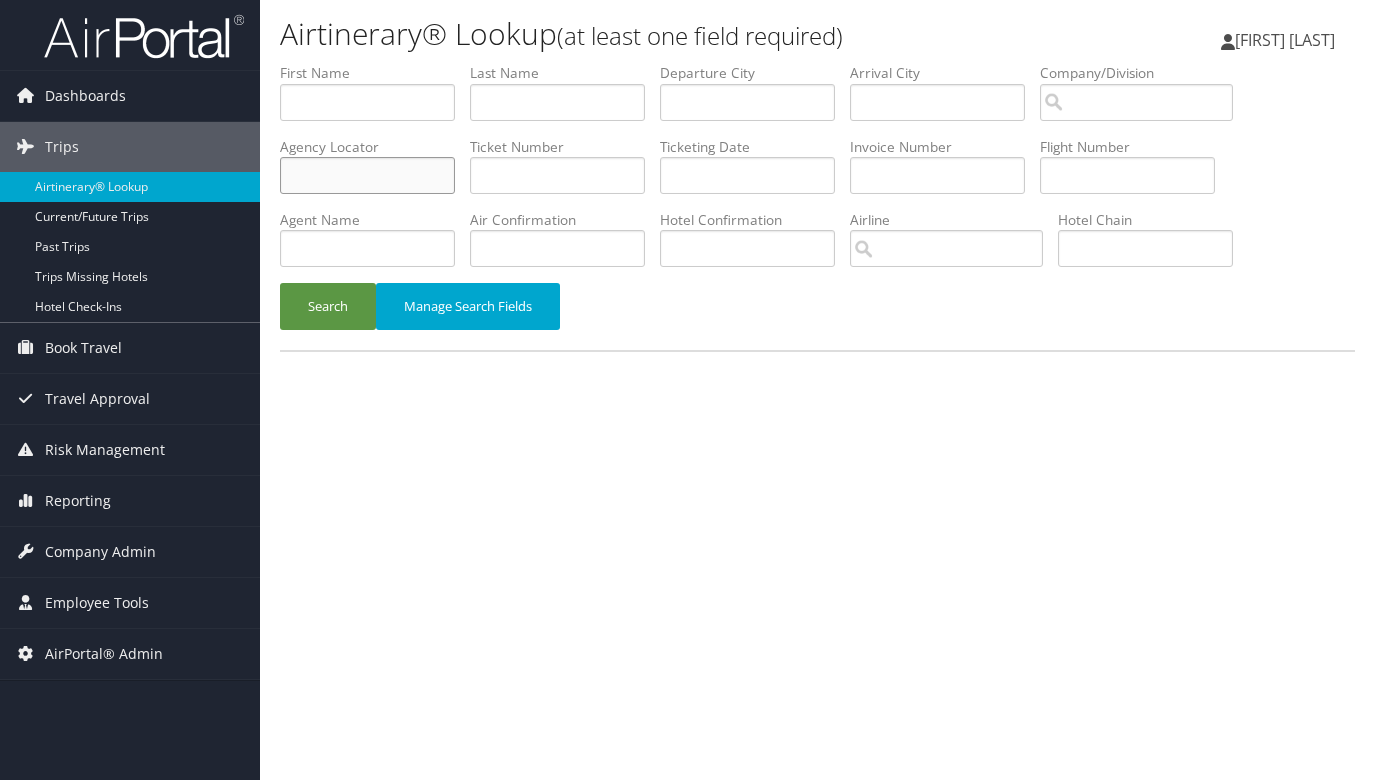 click at bounding box center [367, 175] 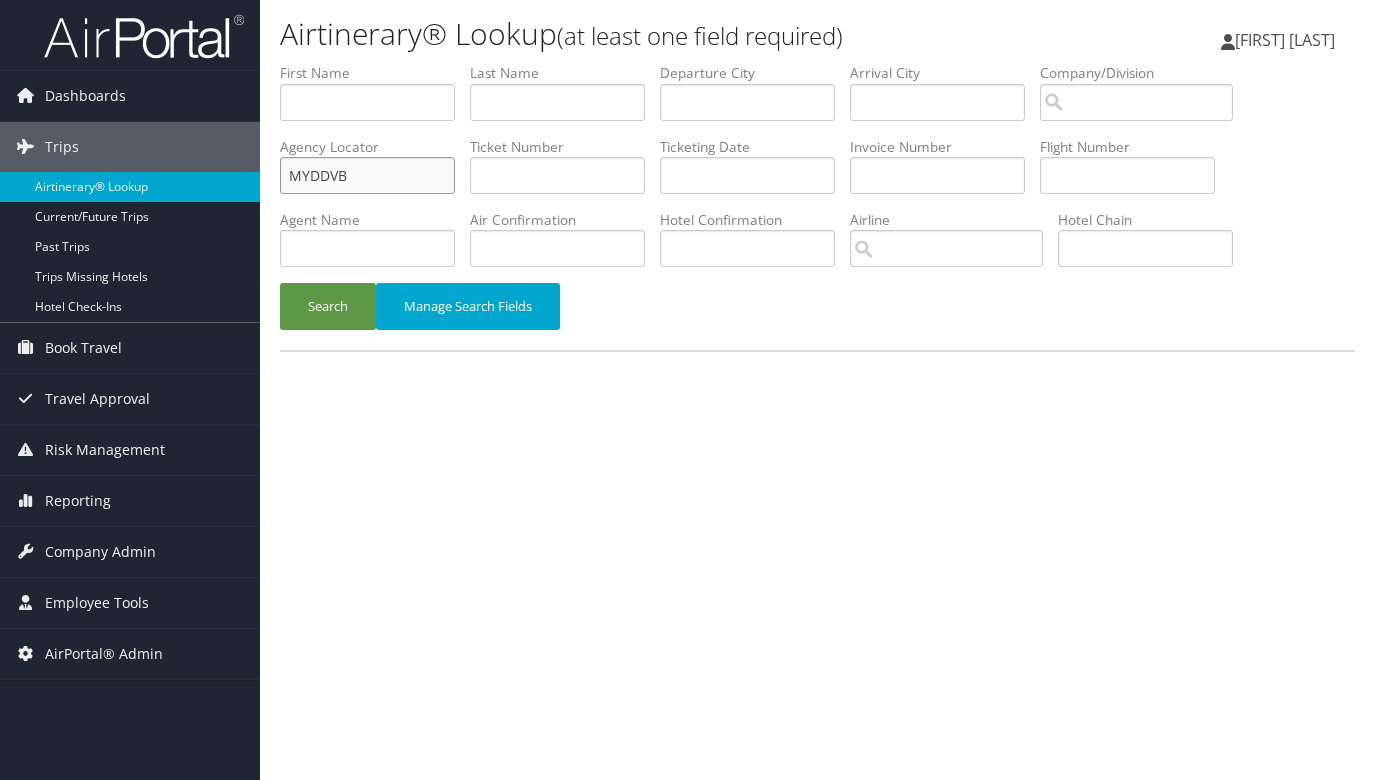 type on "MYDDVB" 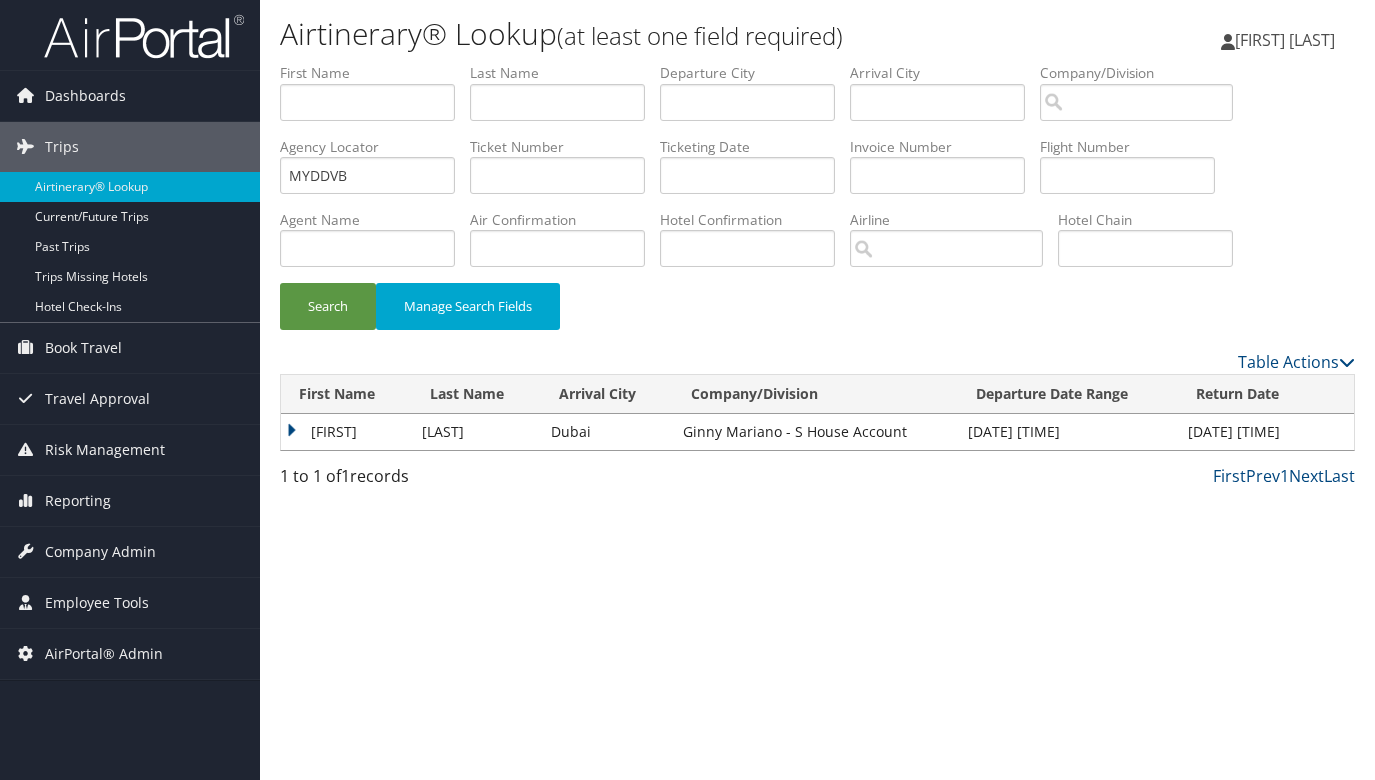 click on "Leo" at bounding box center (346, 432) 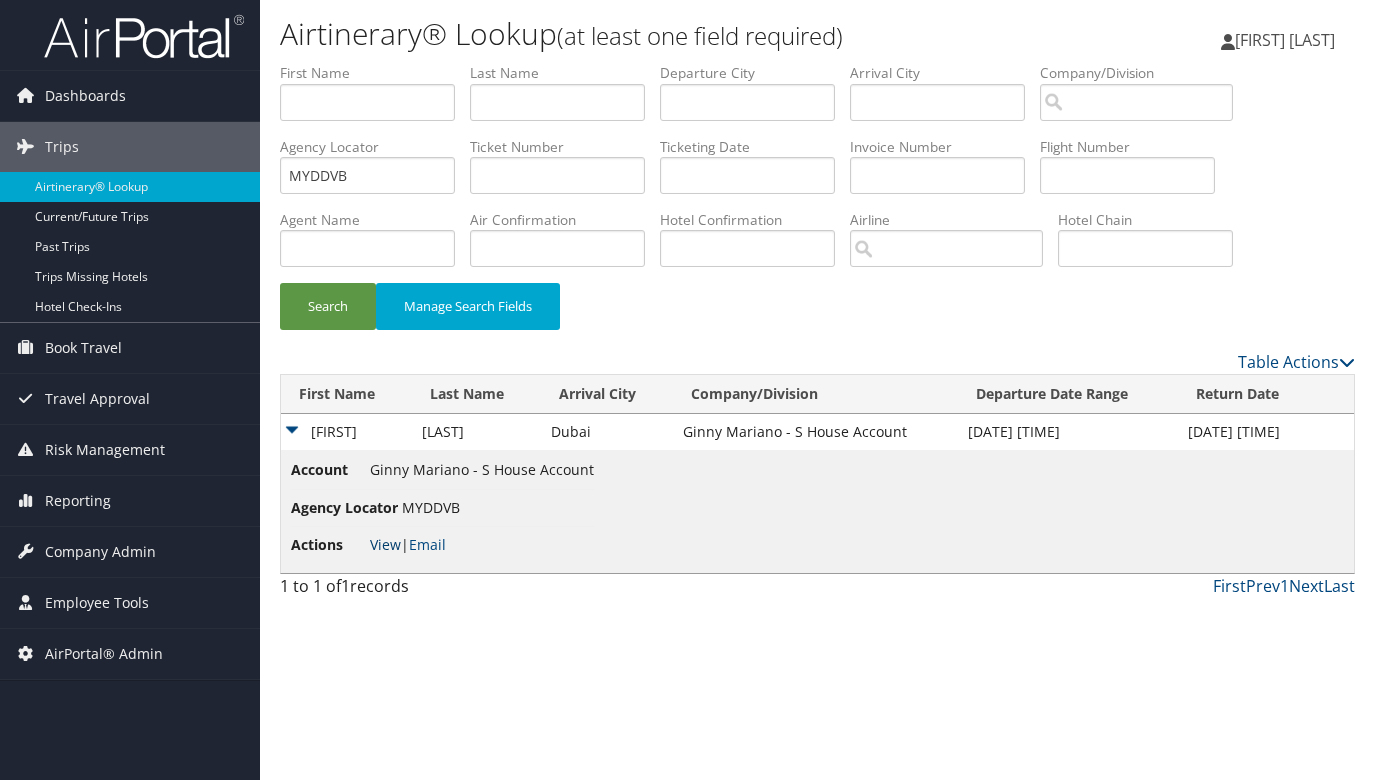click on "View" at bounding box center [385, 544] 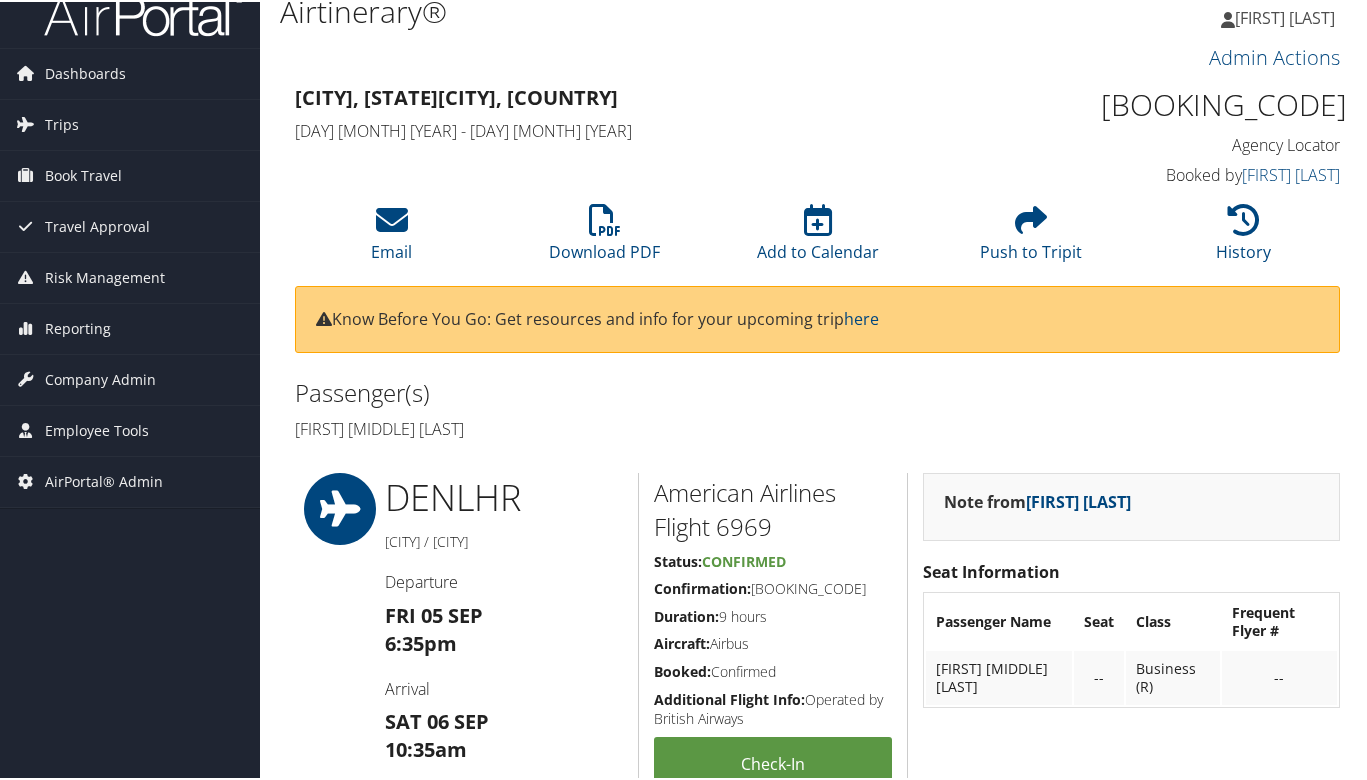 scroll, scrollTop: 0, scrollLeft: 0, axis: both 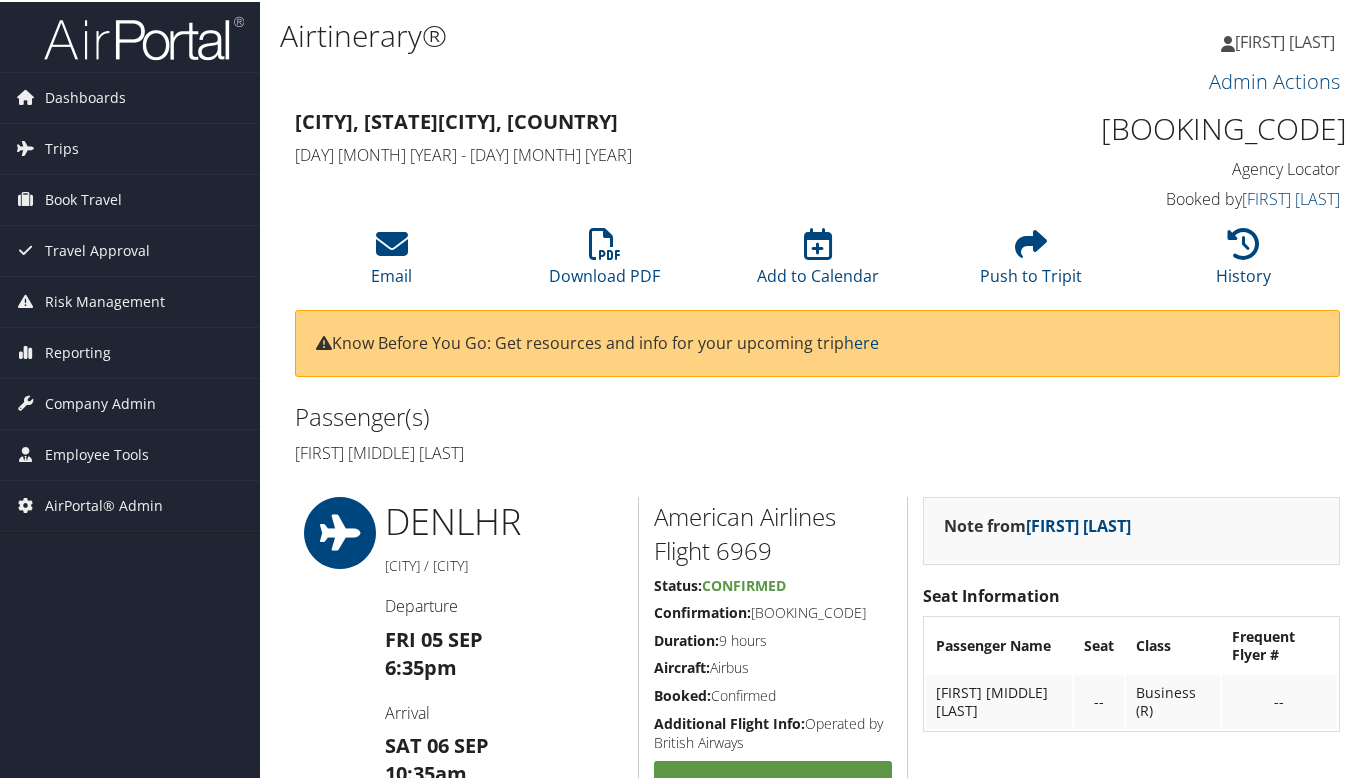 click on "Dashboards AirPortal 360™ (Manager) AirPortal 360™ (Agent) My Travel Dashboard   Trips Airtinerary® Lookup Current/Future Trips Past Trips Trips Missing Hotels Hotel Check-ins   Book Travel Agent Booking Request Approval Request (Beta) Book/Manage Online Trips   Travel Approval Pending Trip Approvals Approved Trips Canceled Trips Approvals (Beta)   Risk Management SecurityLogic® Map Assistance Requests Travel Alerts Notifications   Reporting Unused Tickets Savings Tracker Virtual Pay Lookup Domo   Company Admin Company Information Configure Approval Types (Beta) People Users (Beta) Vendor Contracts Travel Agency Contacts Help Desk Travel Policy Forms Of Payment Service Fees  Reporting Fields (Beta) Report Settings Technology Settings Airtinerary® Settings Virtual Pay Settings Consultative Services Notes Activity Log   Employee Tools Agent Lookup" at bounding box center [687, 1469] 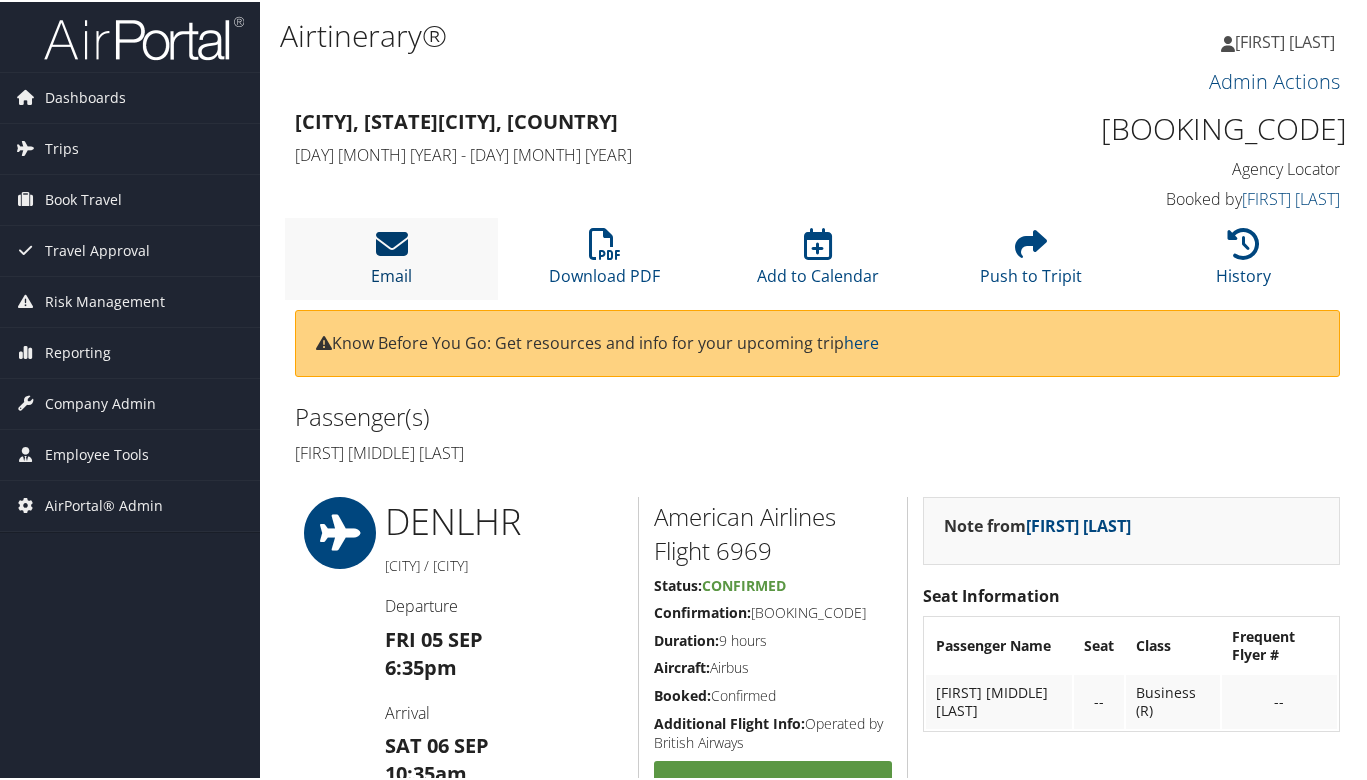 click at bounding box center (392, 242) 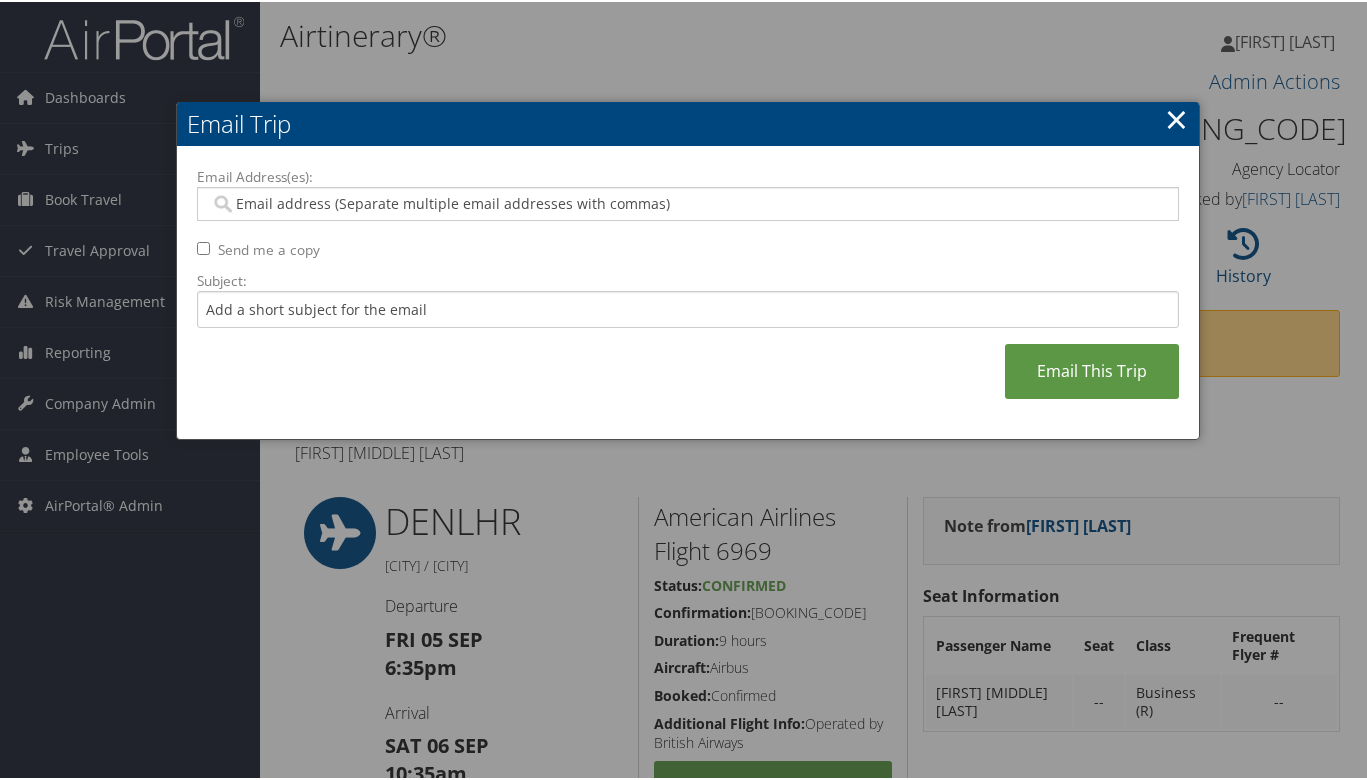 click on "Email Address(es):" at bounding box center [687, 202] 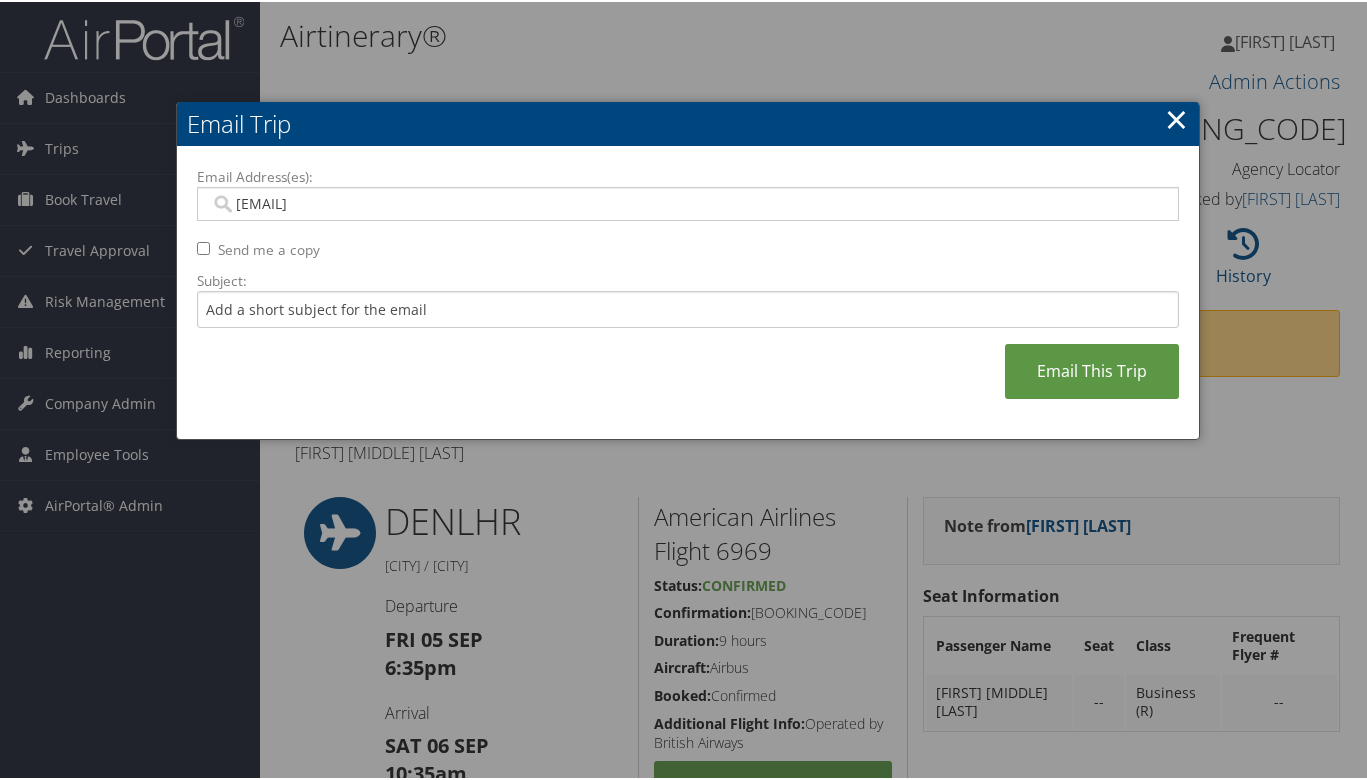 type on "[EMAIL]" 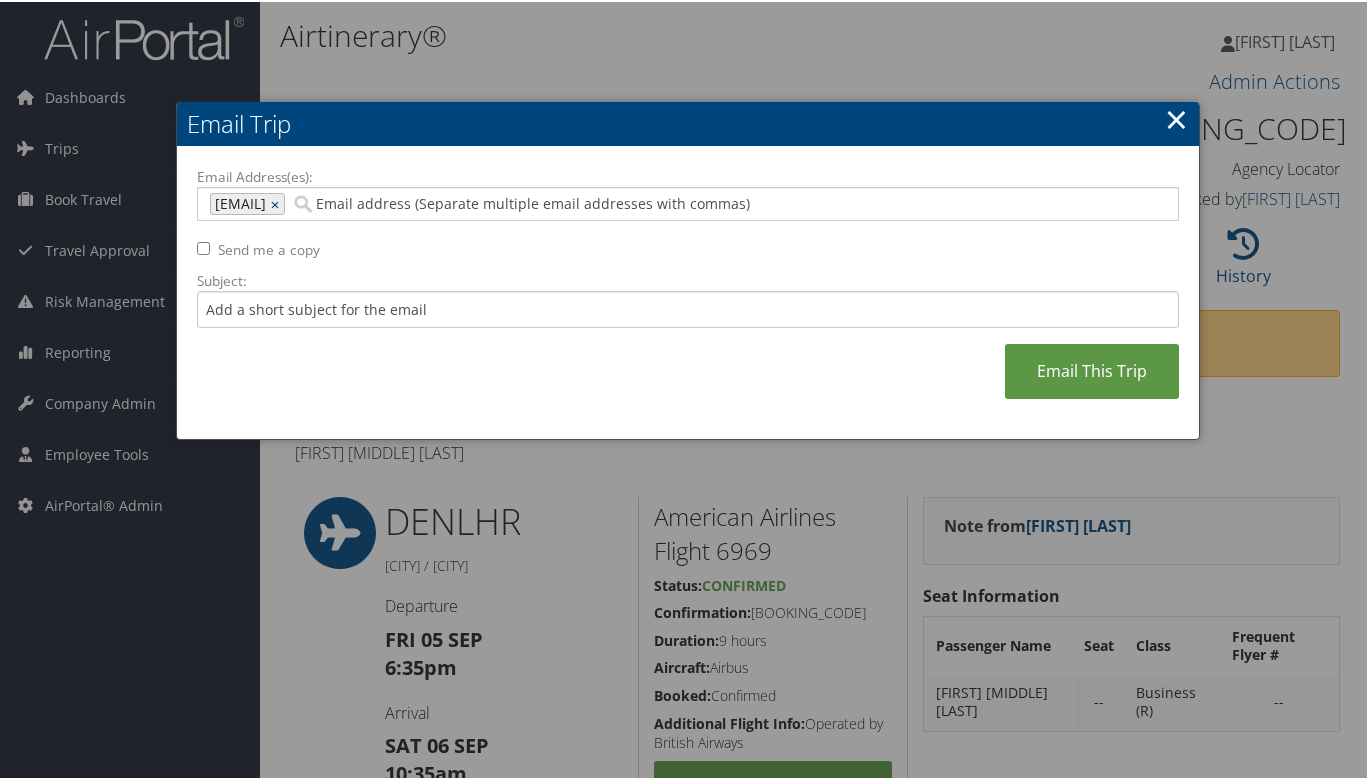 click on "[EMAIL]" at bounding box center [238, 202] 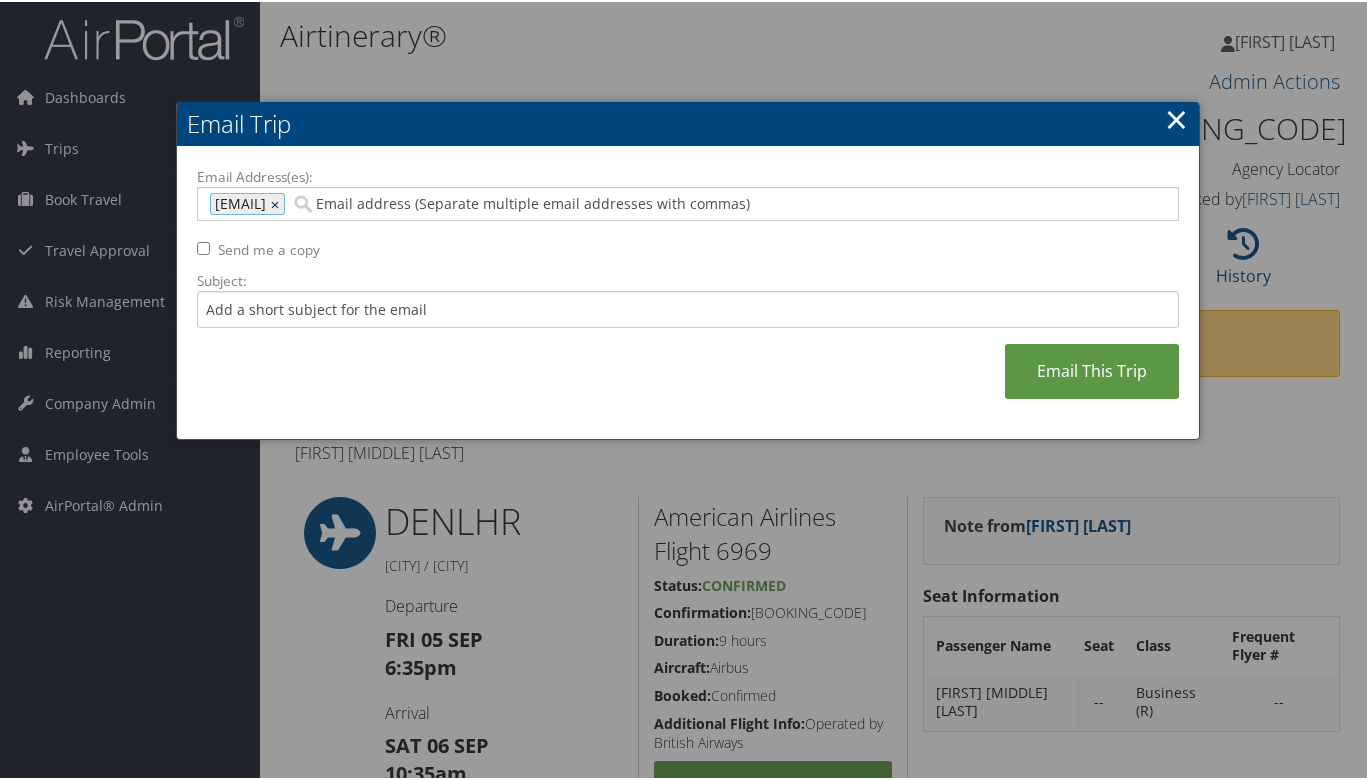 click on "×" at bounding box center [277, 202] 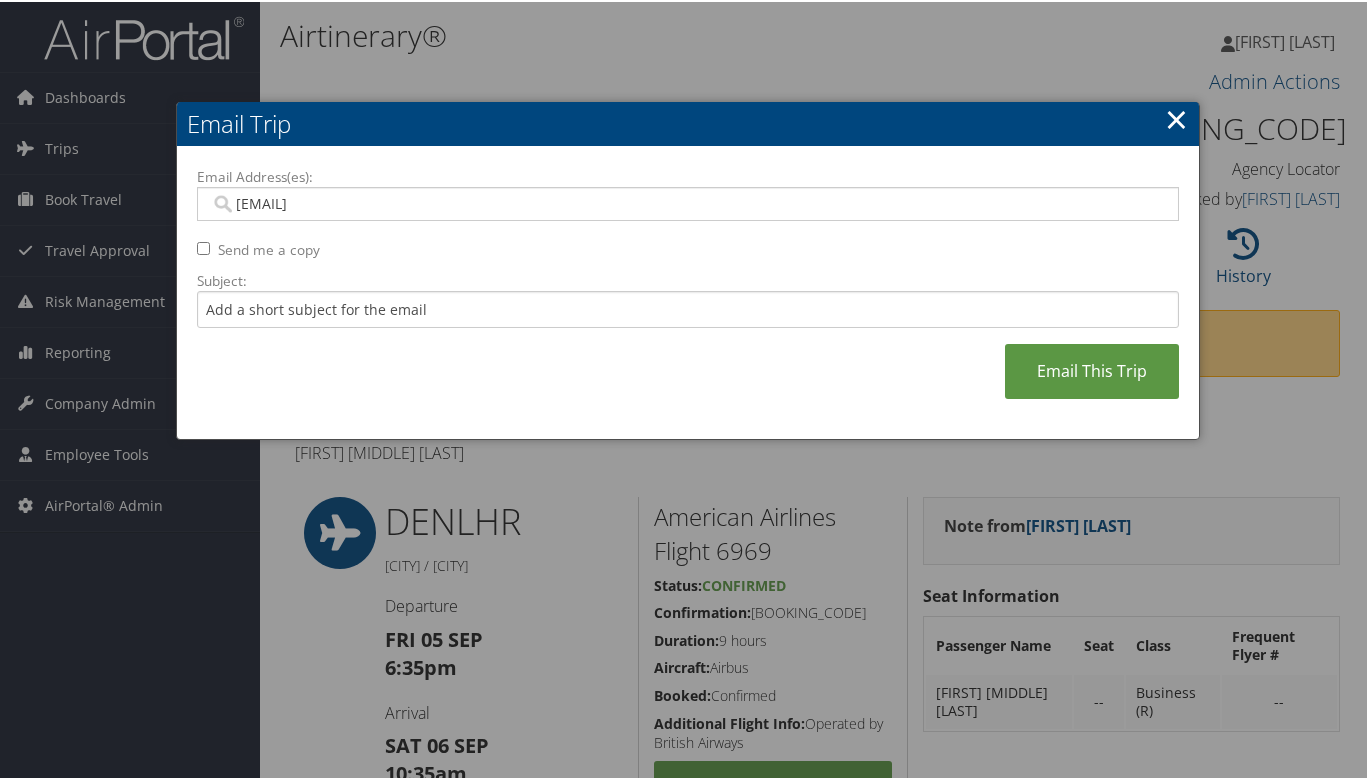 paste on "[EMAIL]" 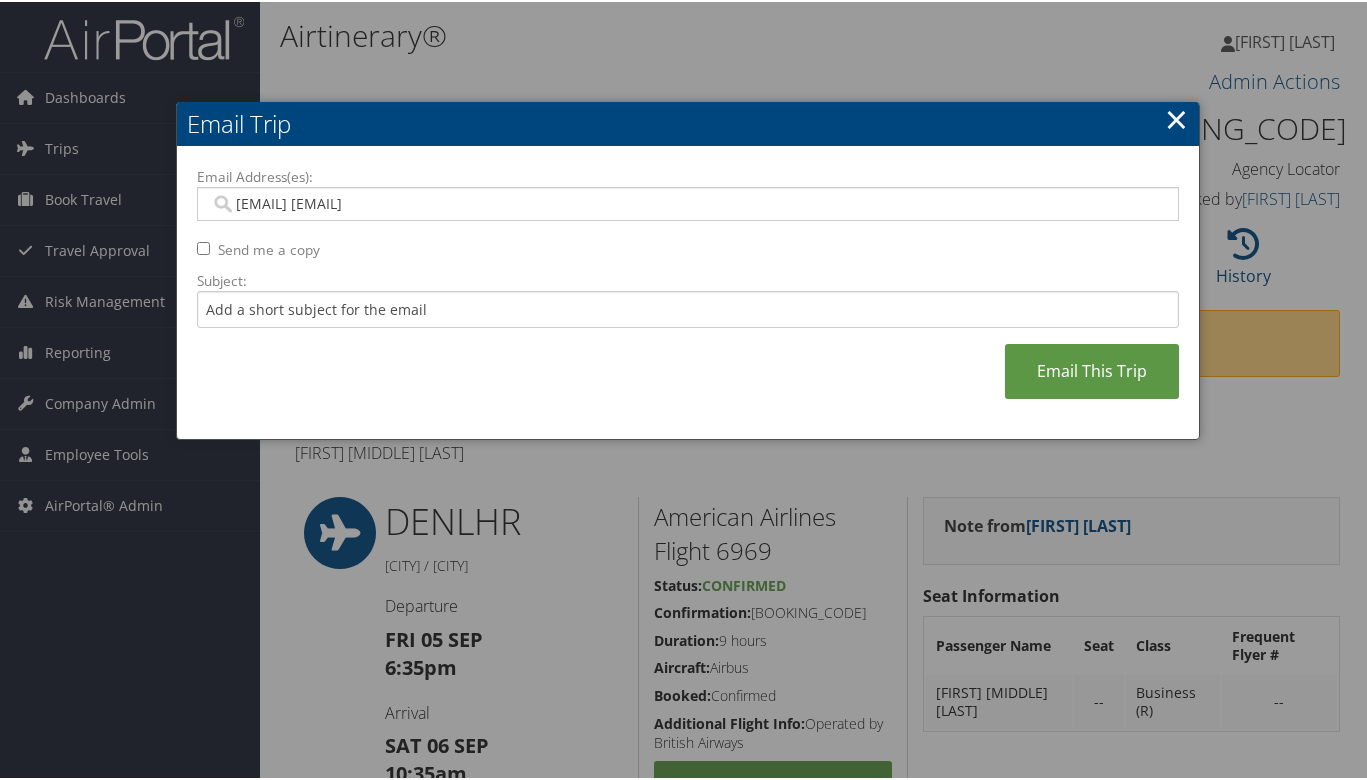 type on "[EMAIL] [EMAIL]" 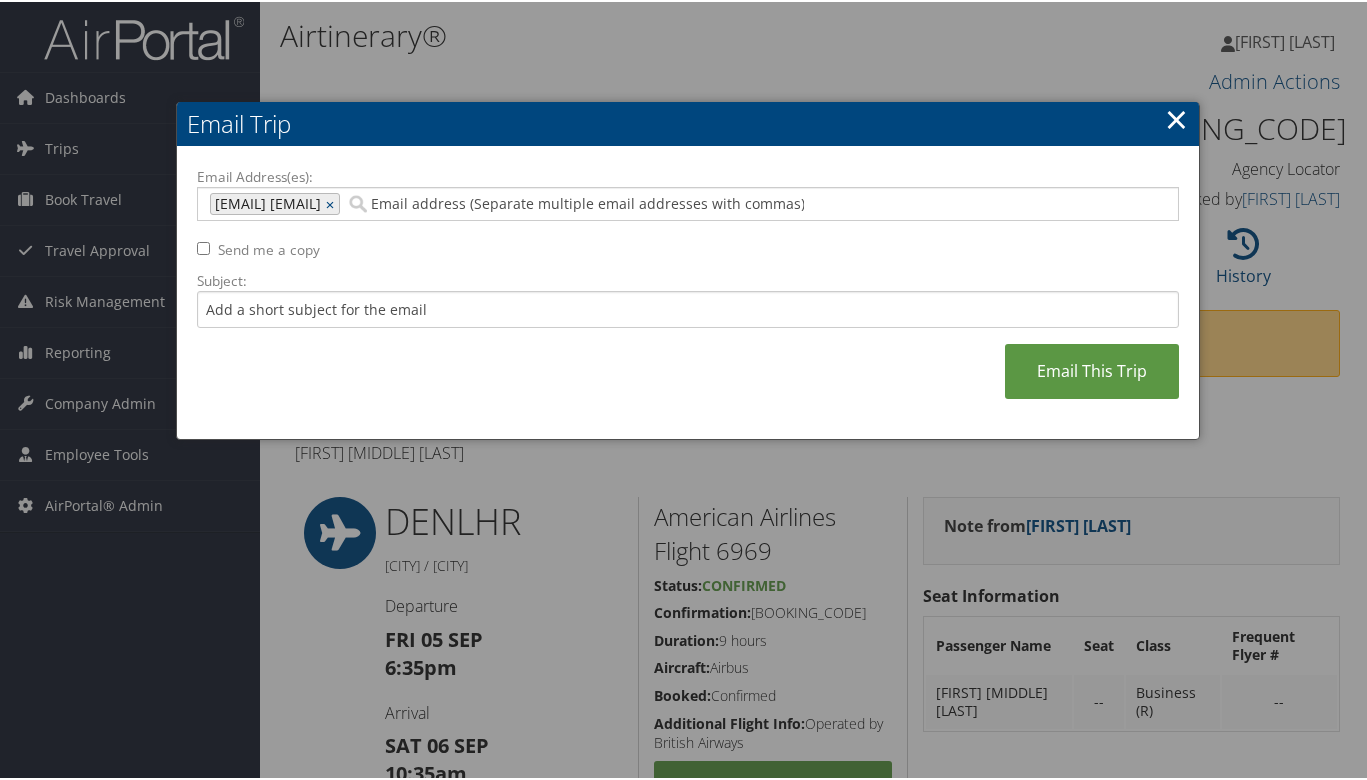click on "[EMAIL] [EMAIL]" at bounding box center (266, 202) 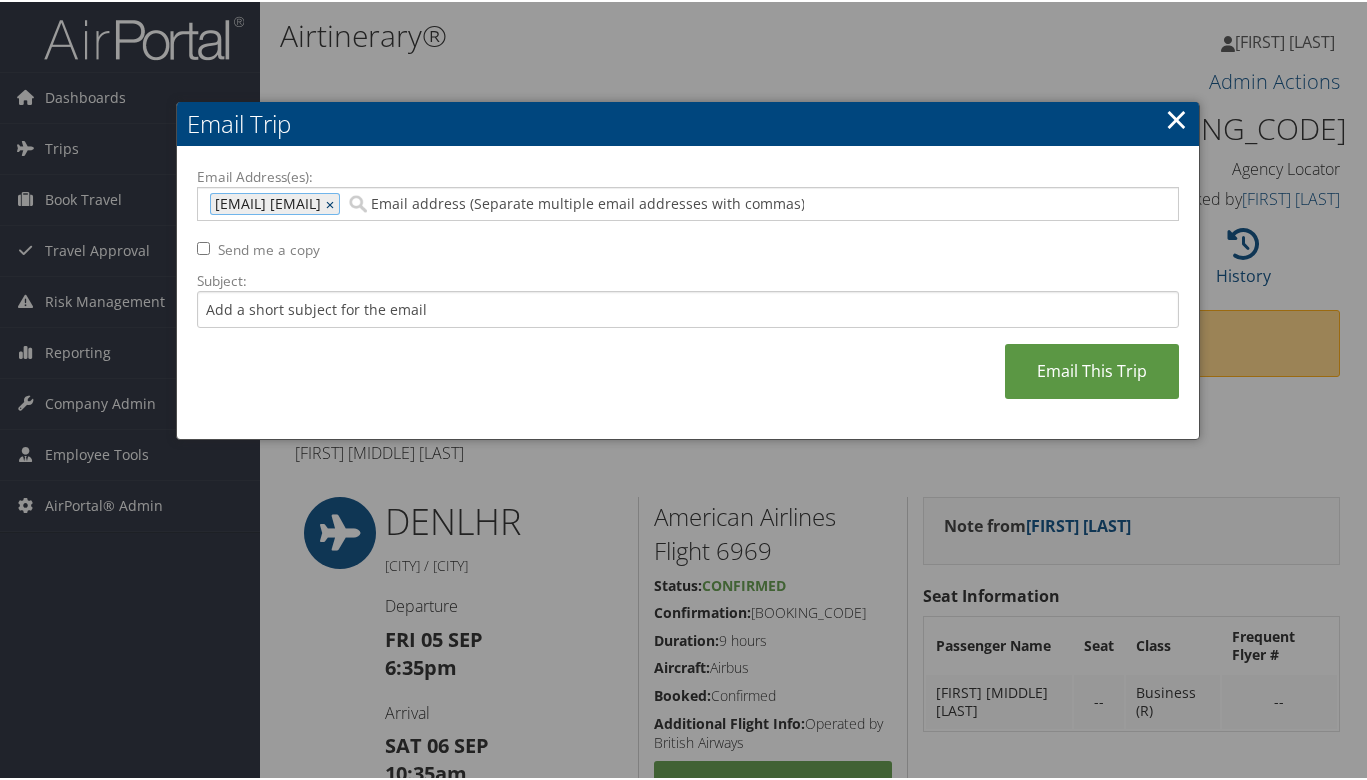 click on "×" at bounding box center (332, 202) 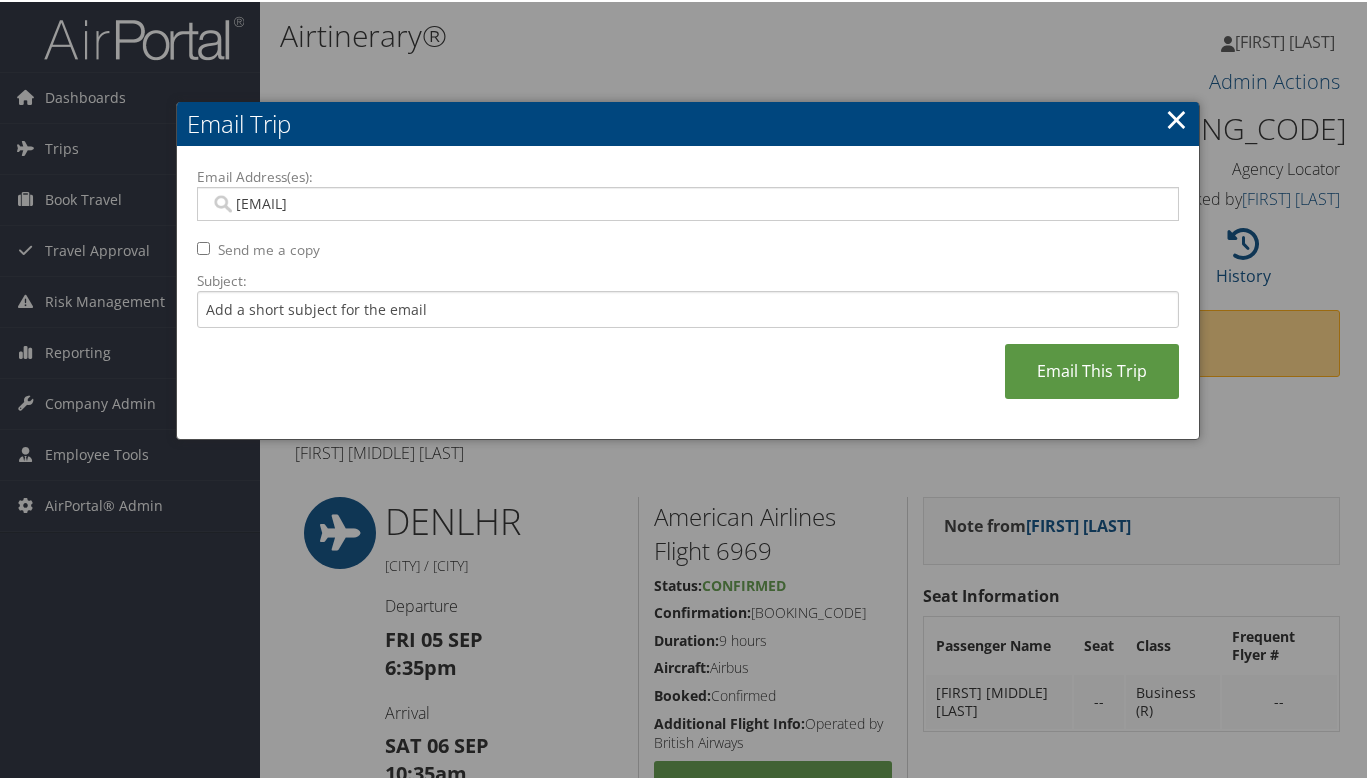 type on "[EMAIL]" 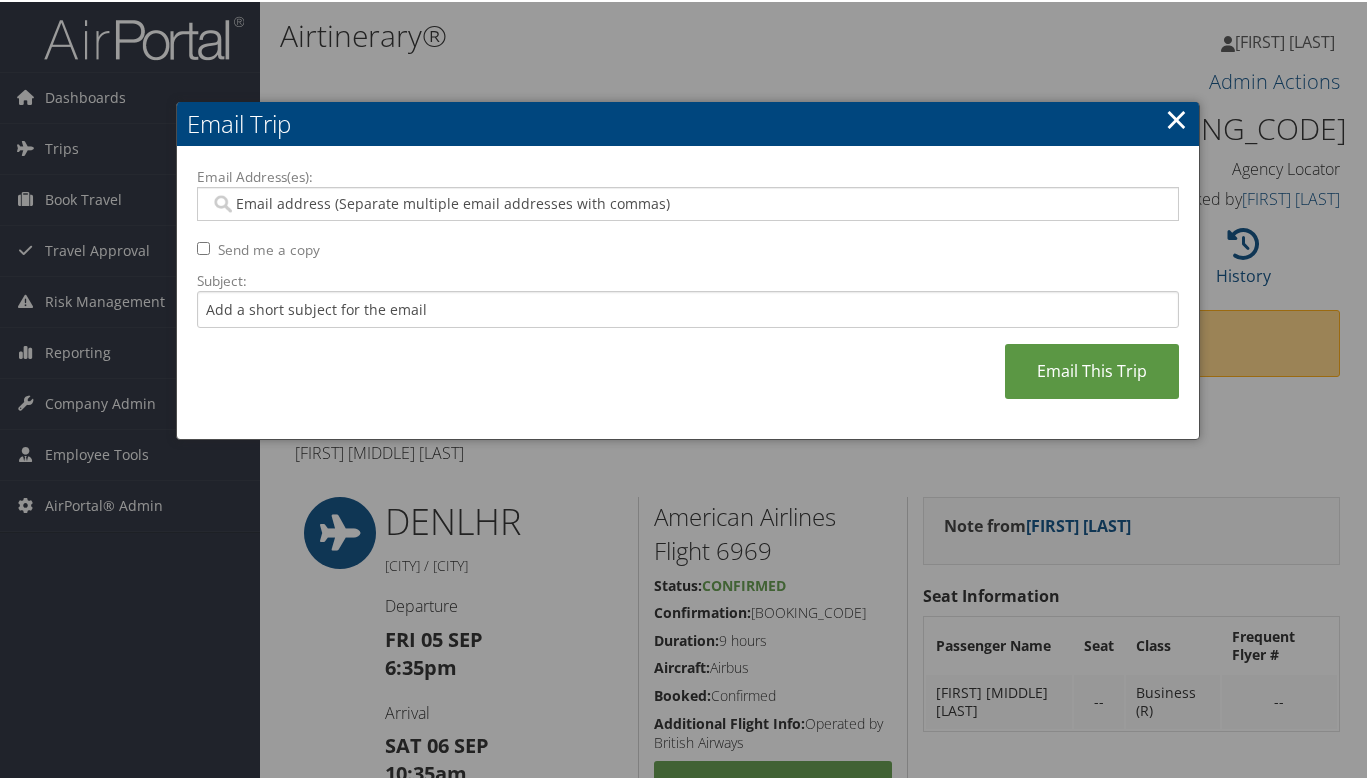 click on "Email Address(es):" at bounding box center [687, 202] 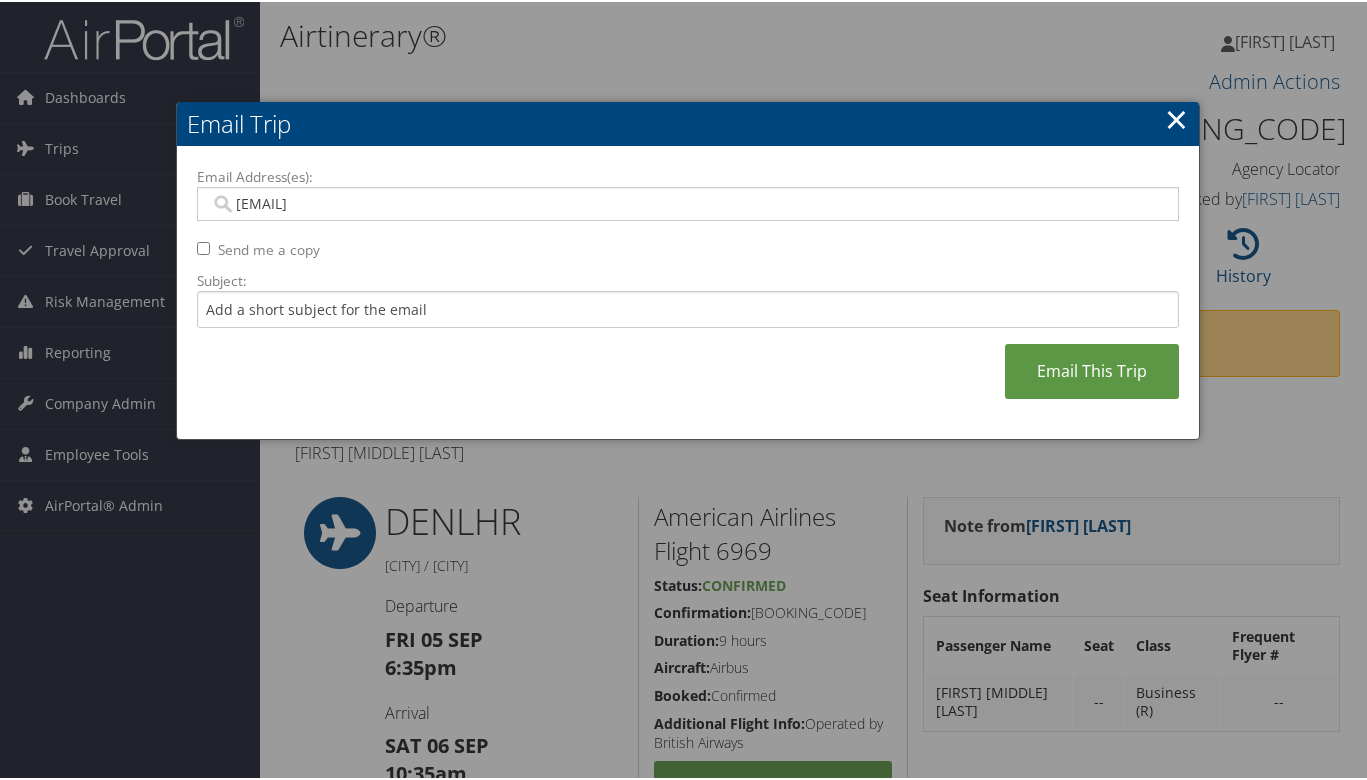 type on "[EMAIL]" 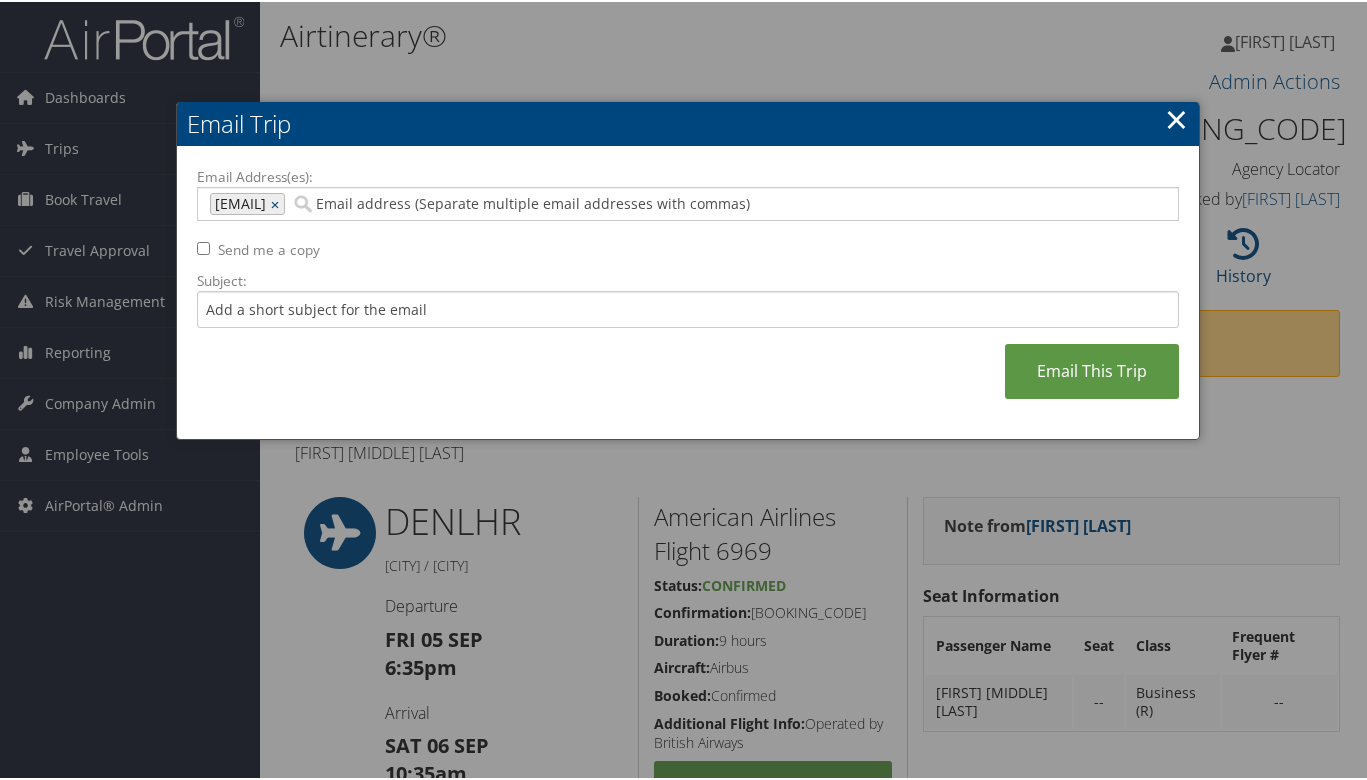 click on "[EMAIL]" at bounding box center (238, 202) 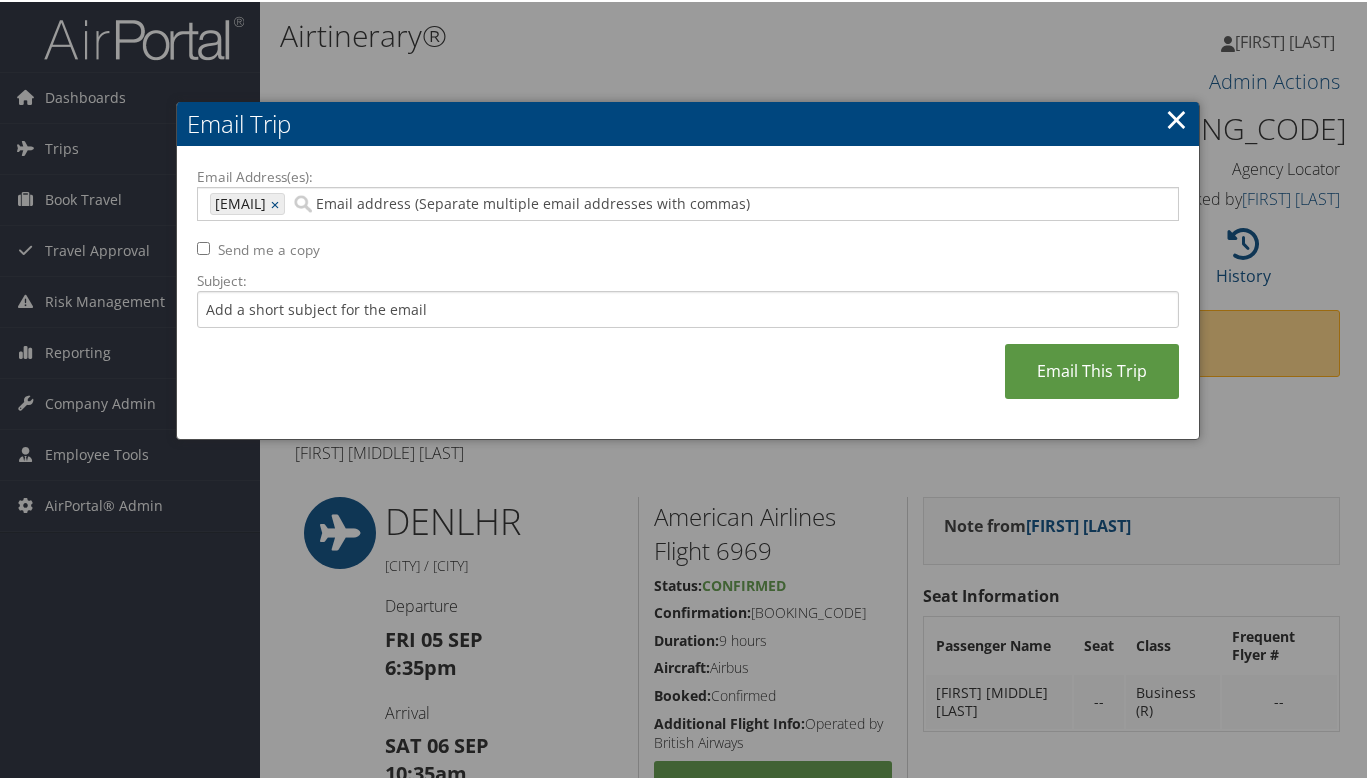 click on "Email Address(es):" at bounding box center [620, 202] 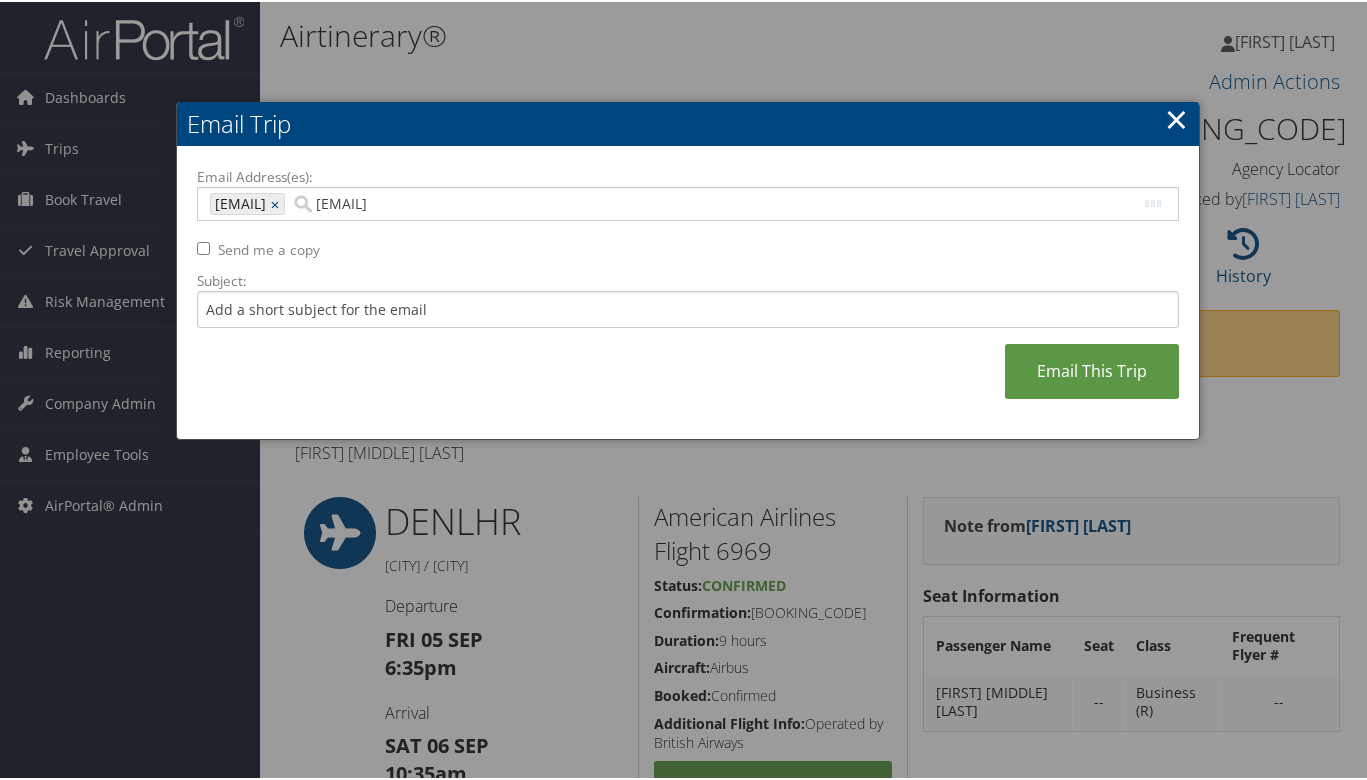 type on "[EMAIL]" 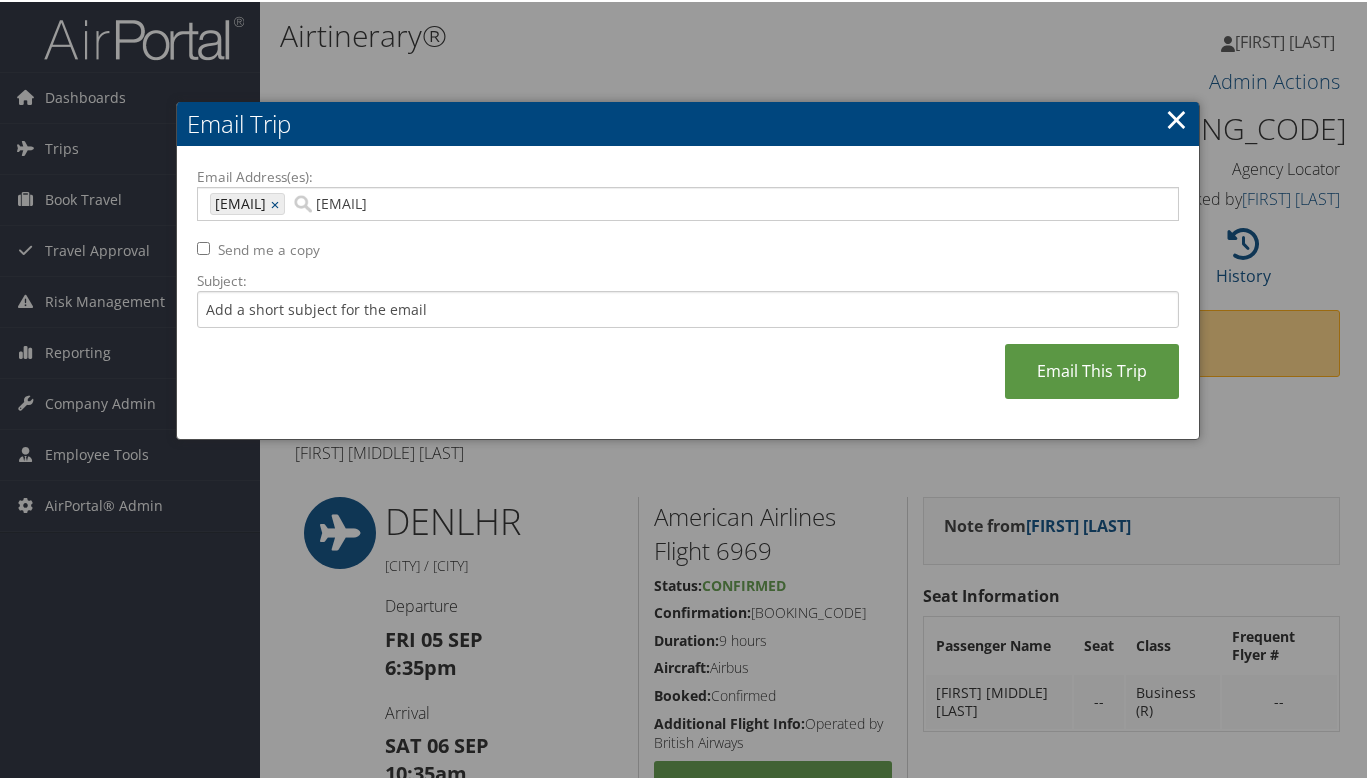 click on "[EMAIL]" at bounding box center [620, 202] 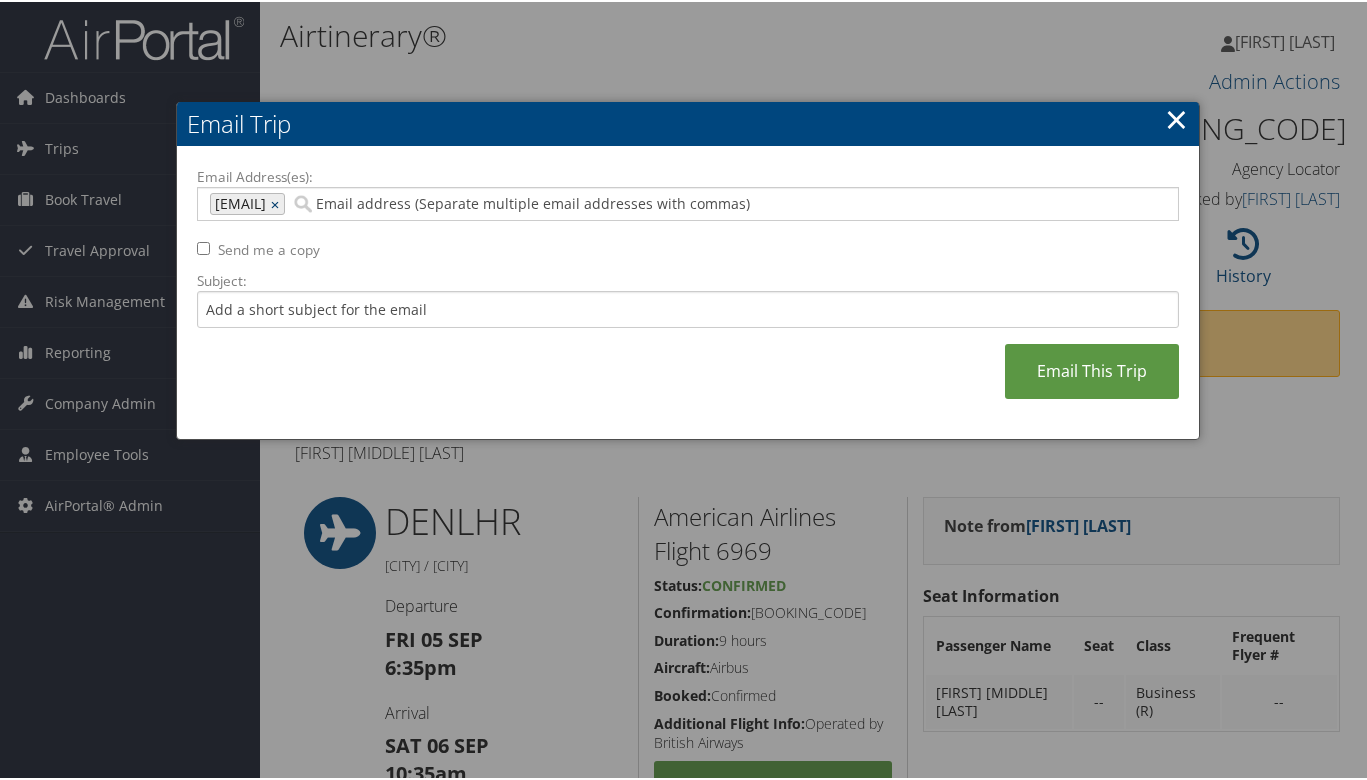 click on "×" at bounding box center (277, 202) 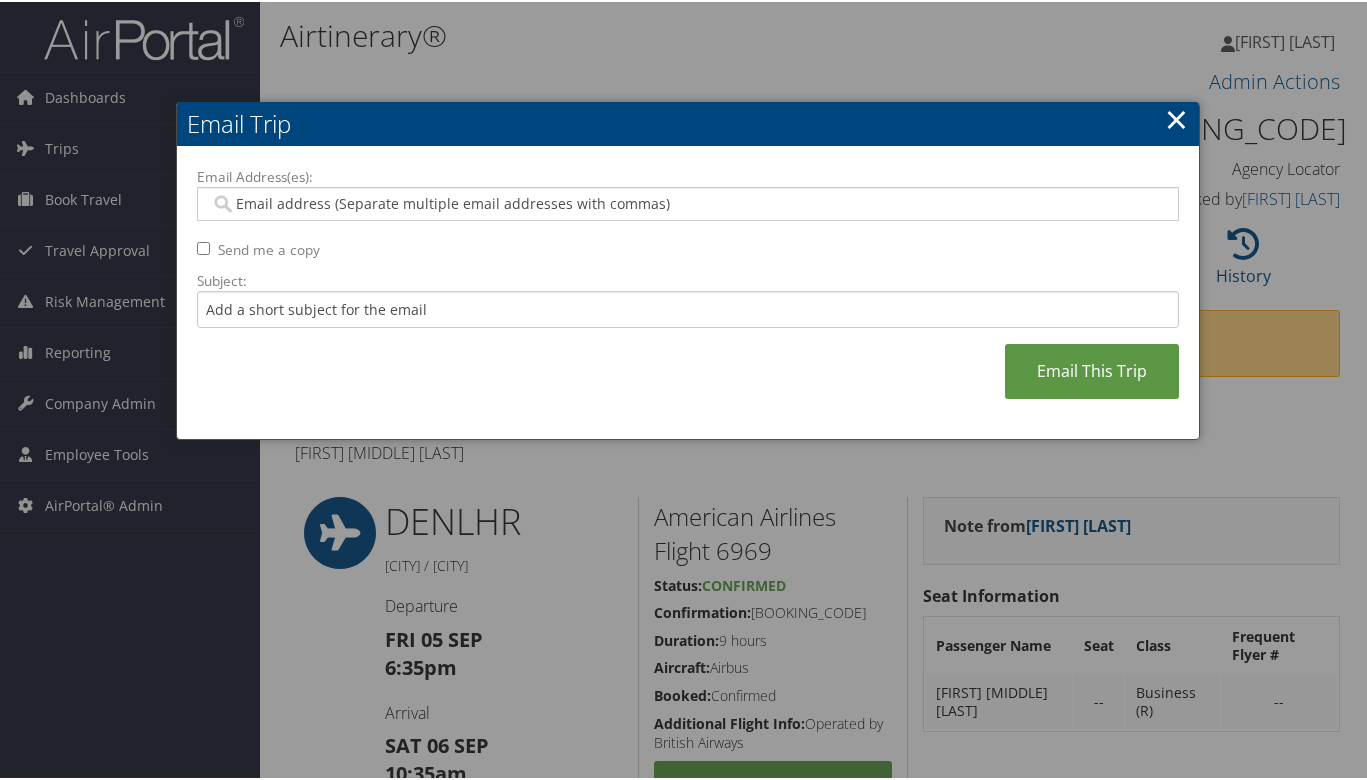 click on "Email Address(es):" at bounding box center [687, 202] 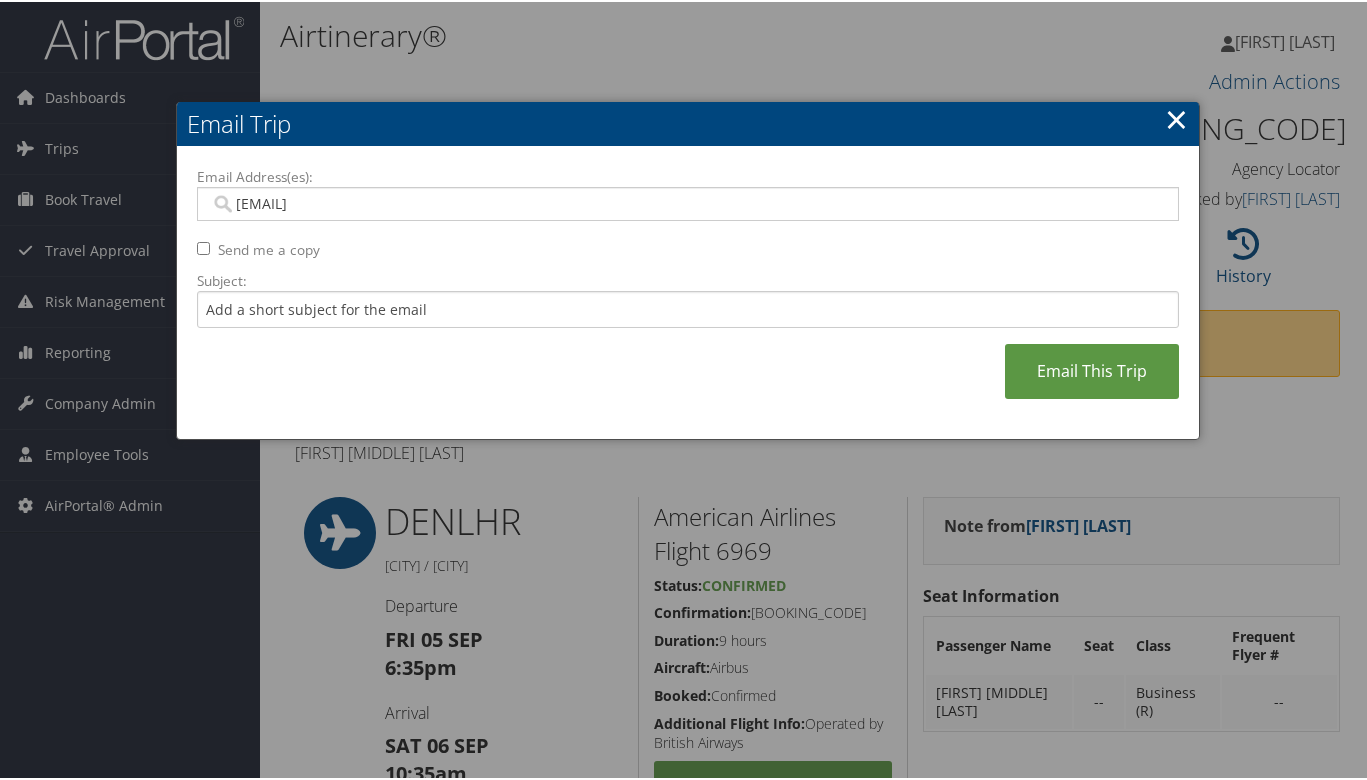 type on "[EMAIL]" 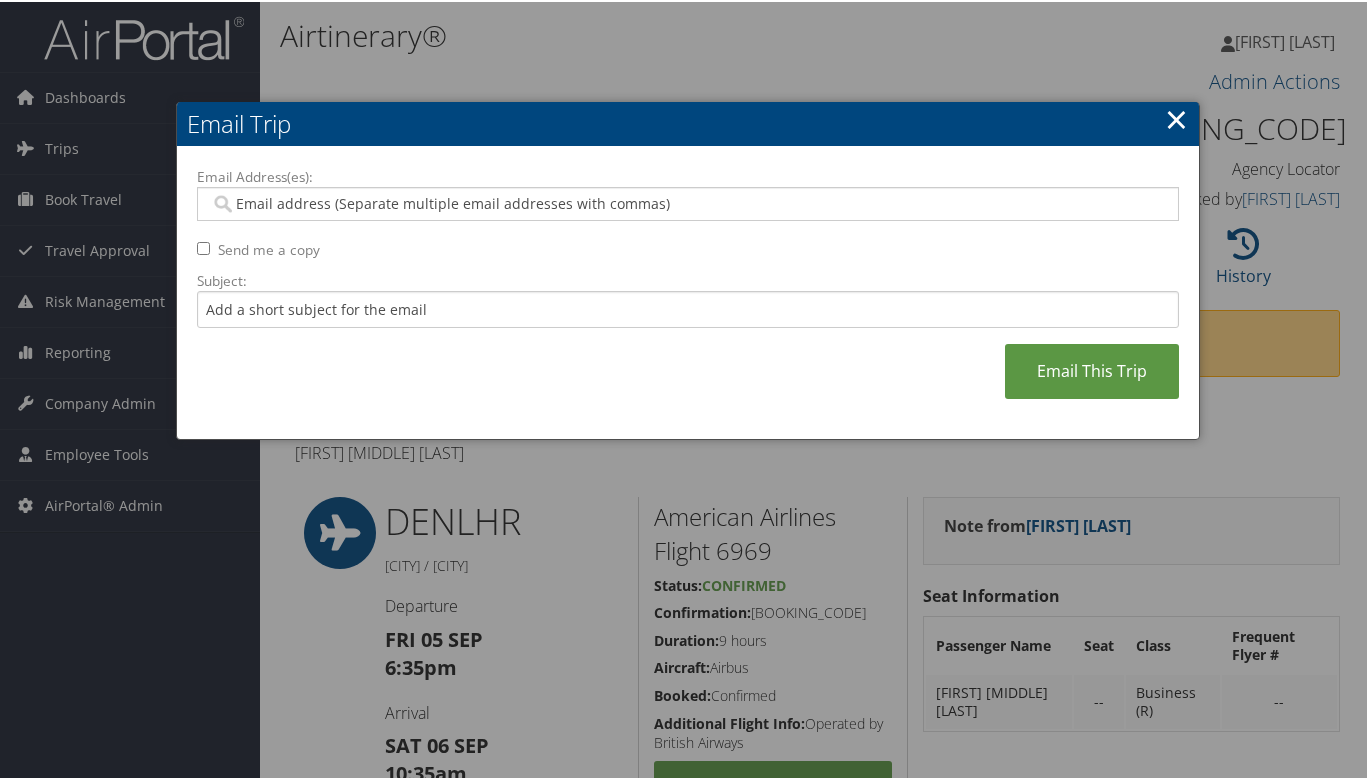 click on "Send me a copy" at bounding box center [203, 246] 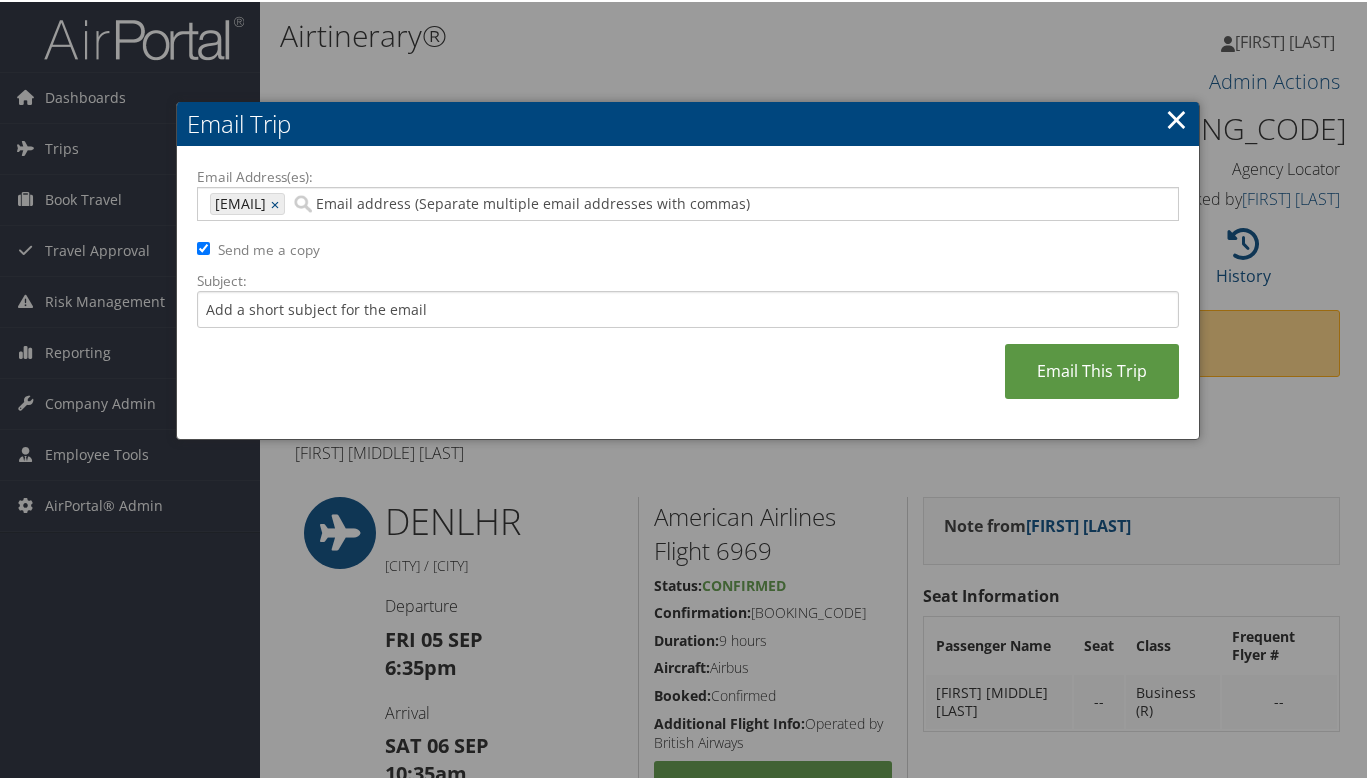 click on "Send me a copy" at bounding box center (203, 246) 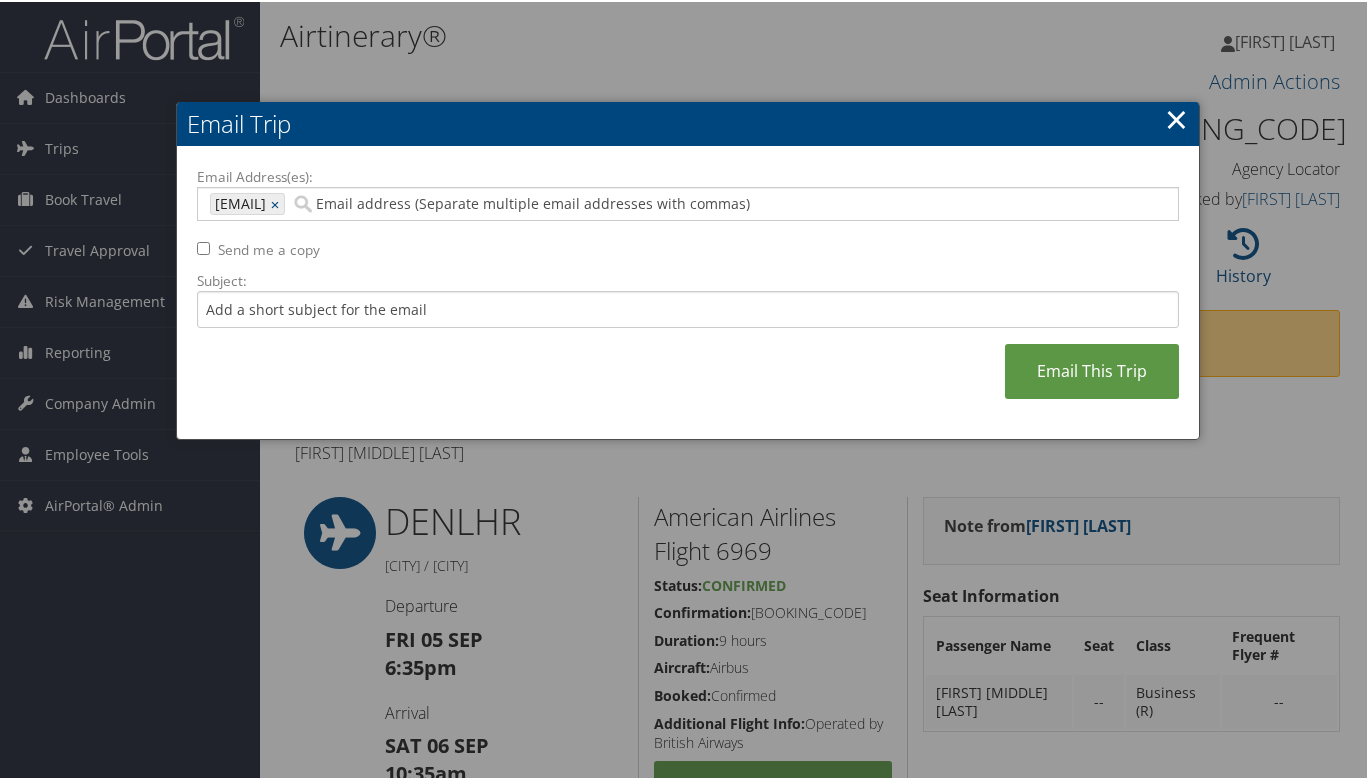 click on "Email Address(es):" at bounding box center (643, 202) 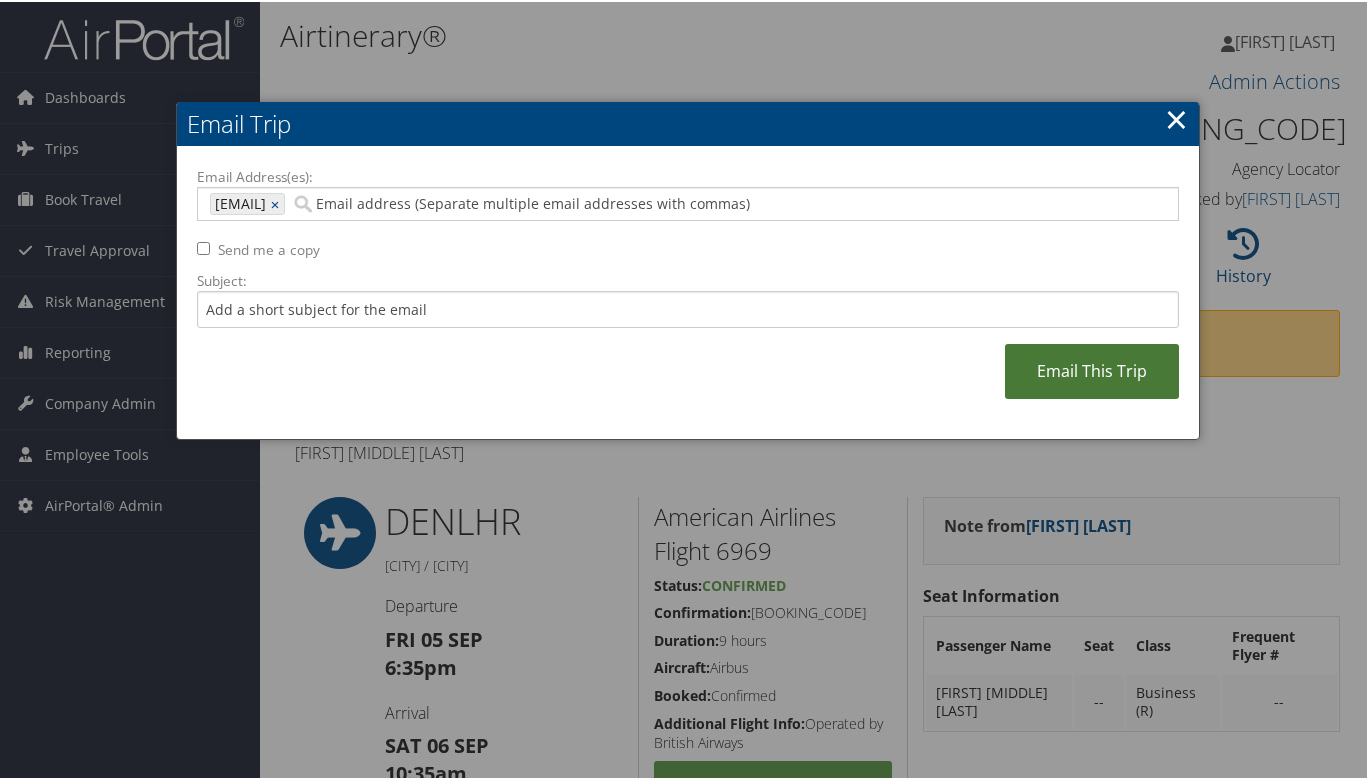 click on "Email This Trip" at bounding box center (1092, 369) 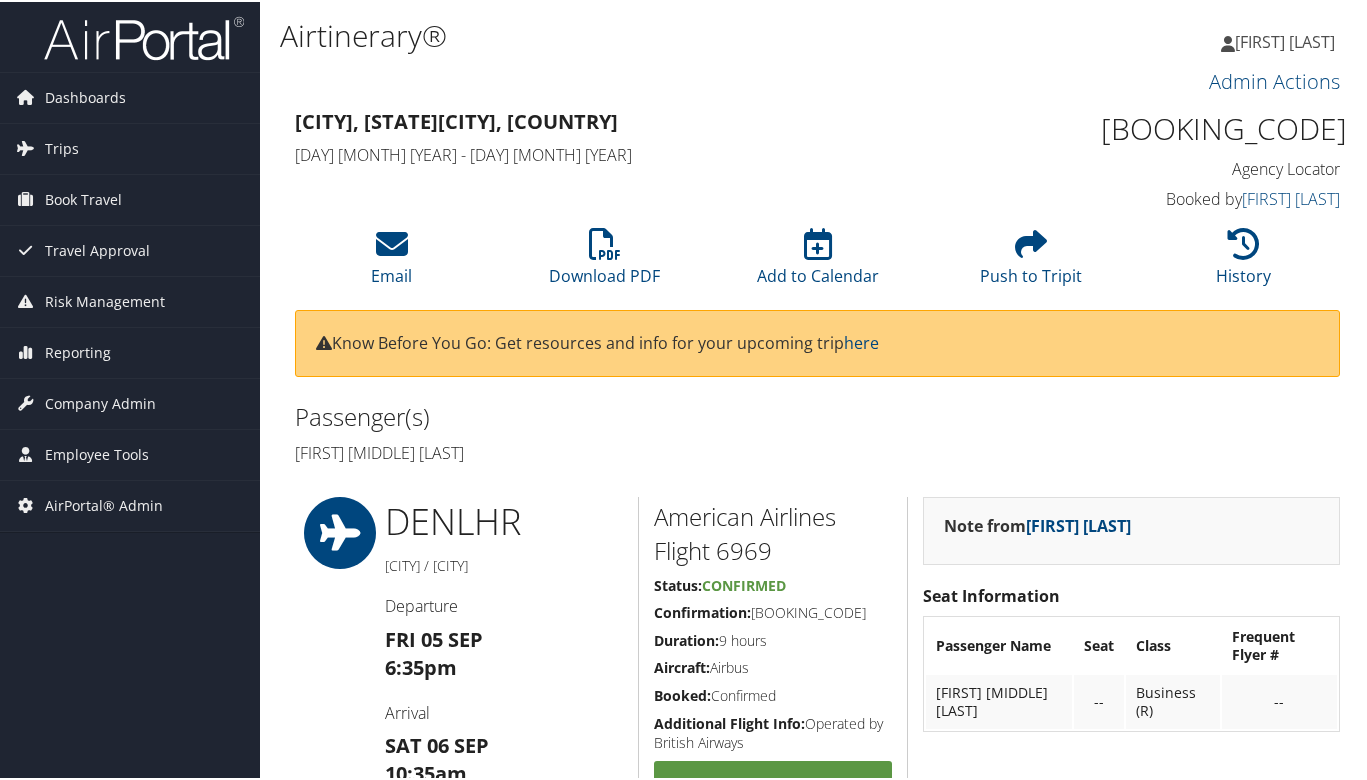 click on "Dashboards AirPortal 360™ (Manager) AirPortal 360™ (Agent) My Travel Dashboard   Trips Airtinerary® Lookup Current/Future Trips Past Trips Trips Missing Hotels Hotel Check-ins   Book Travel Agent Booking Request Approval Request (Beta) Book/Manage Online Trips   Travel Approval Pending Trip Approvals Approved Trips Canceled Trips Approvals (Beta)   Risk Management SecurityLogic® Map Assistance Requests Travel Alerts Notifications   Reporting Unused Tickets Savings Tracker Virtual Pay Lookup Domo   Company Admin Company Information Configure Approval Types (Beta) People Users (Beta) Vendor Contracts Travel Agency Contacts Help Desk Travel Policy Forms Of Payment Service Fees  Reporting Fields (Beta) Report Settings Technology Settings Airtinerary® Settings Virtual Pay Settings Consultative Services Notes Activity Log   Employee Tools Agent Lookup" at bounding box center [687, 1469] 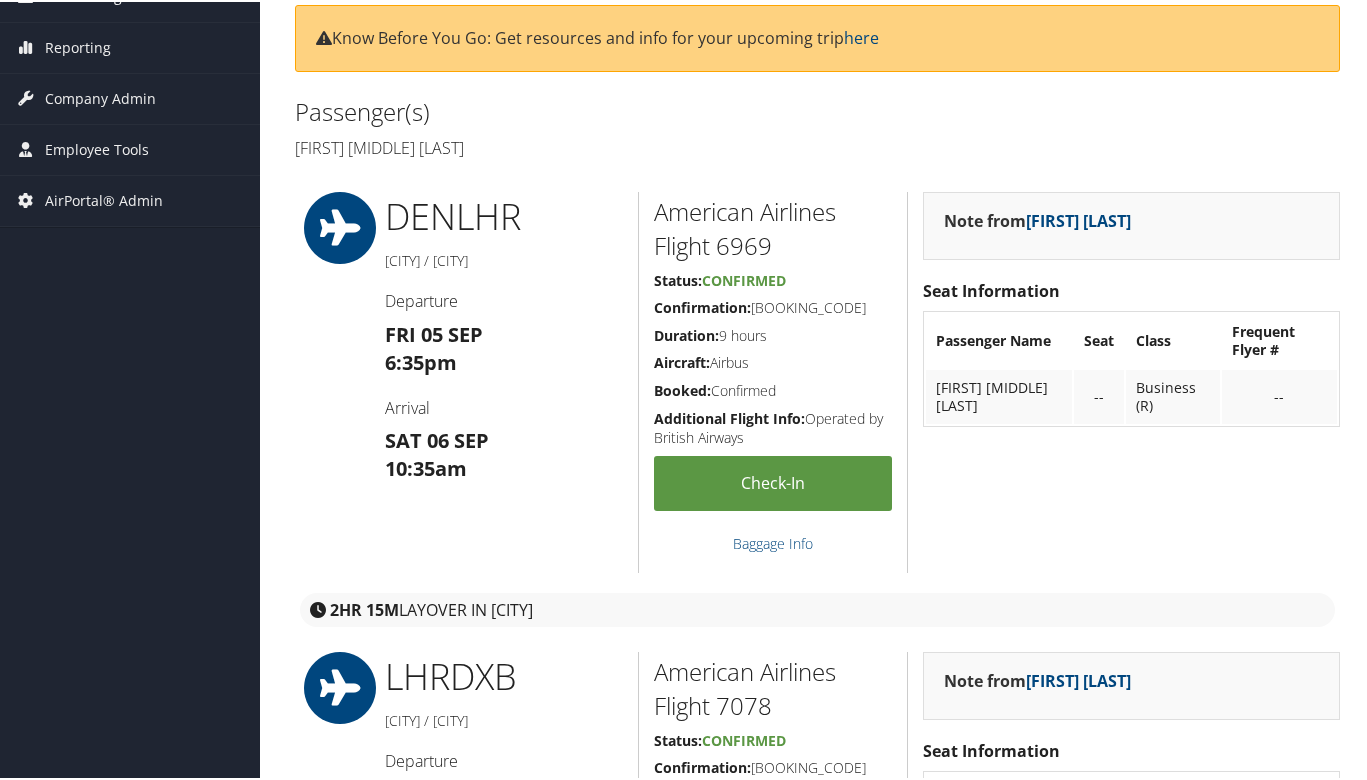 scroll, scrollTop: 0, scrollLeft: 0, axis: both 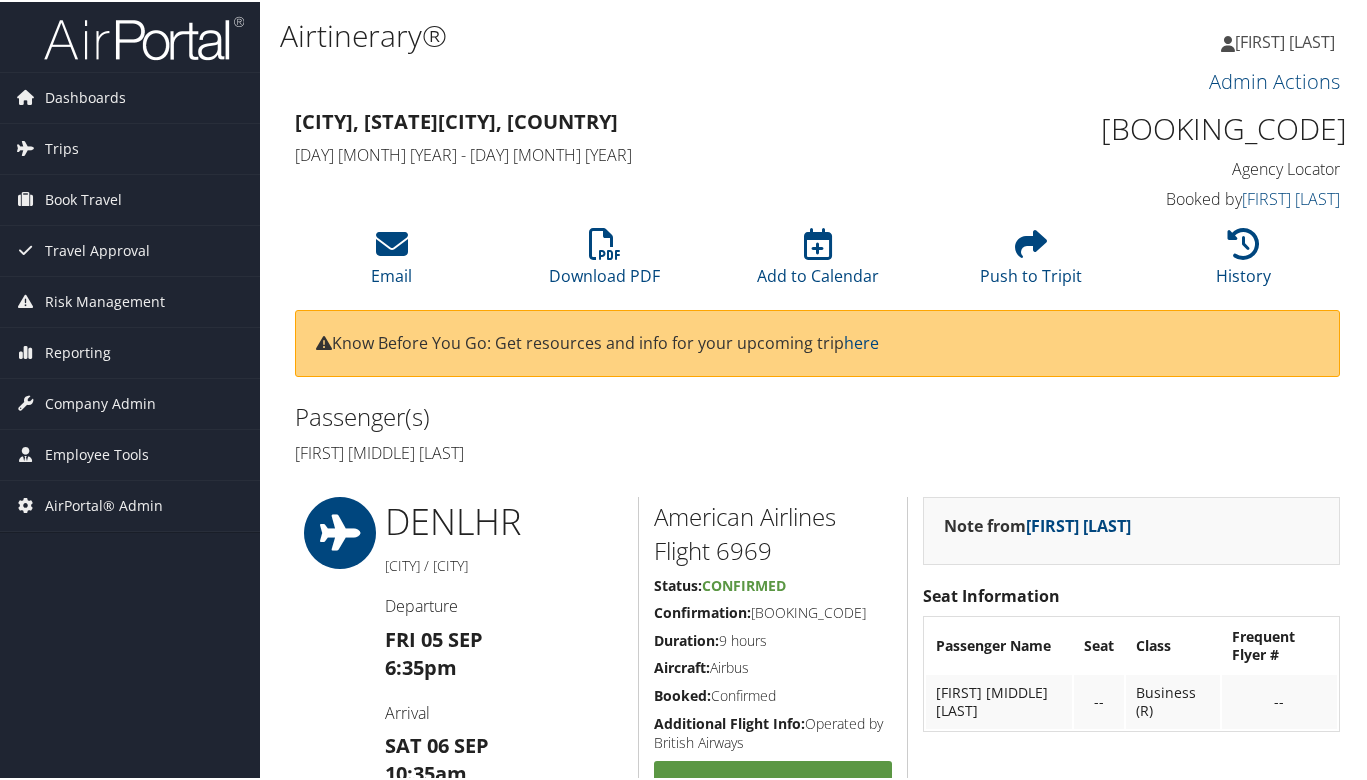 click on "Dashboards AirPortal 360™ (Manager) AirPortal 360™ (Agent) My Travel Dashboard   Trips Airtinerary® Lookup Current/Future Trips Past Trips Trips Missing Hotels Hotel Check-ins   Book Travel Agent Booking Request Approval Request (Beta) Book/Manage Online Trips   Travel Approval Pending Trip Approvals Approved Trips Canceled Trips Approvals (Beta)   Risk Management SecurityLogic® Map Assistance Requests Travel Alerts Notifications   Reporting Unused Tickets Savings Tracker Virtual Pay Lookup Domo   Company Admin Company Information Configure Approval Types (Beta) People Users (Beta) Vendor Contracts Travel Agency Contacts Help Desk Travel Policy Forms Of Payment Service Fees  Reporting Fields (Beta) Report Settings Technology Settings Airtinerary® Settings Virtual Pay Settings Consultative Services Notes Activity Log   Employee Tools Agent Lookup" at bounding box center [687, 1469] 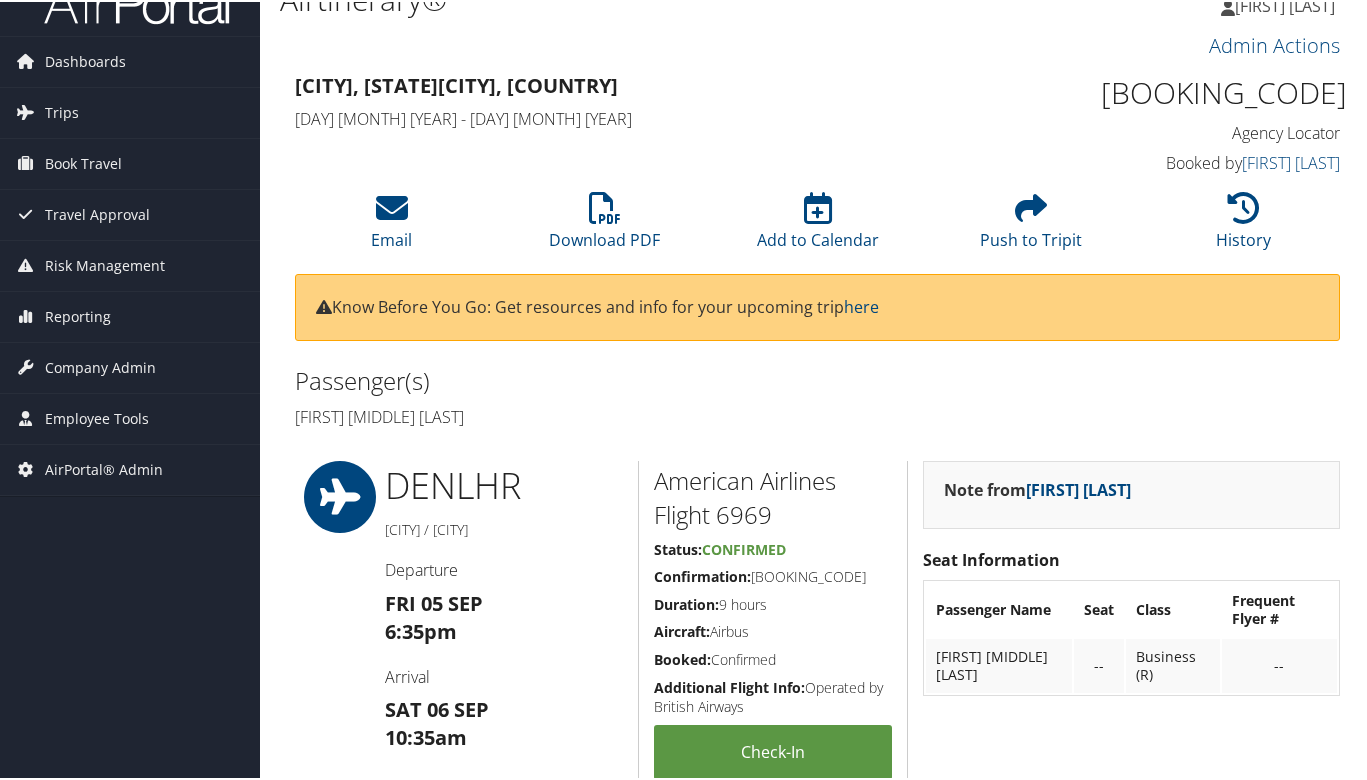 scroll, scrollTop: 0, scrollLeft: 0, axis: both 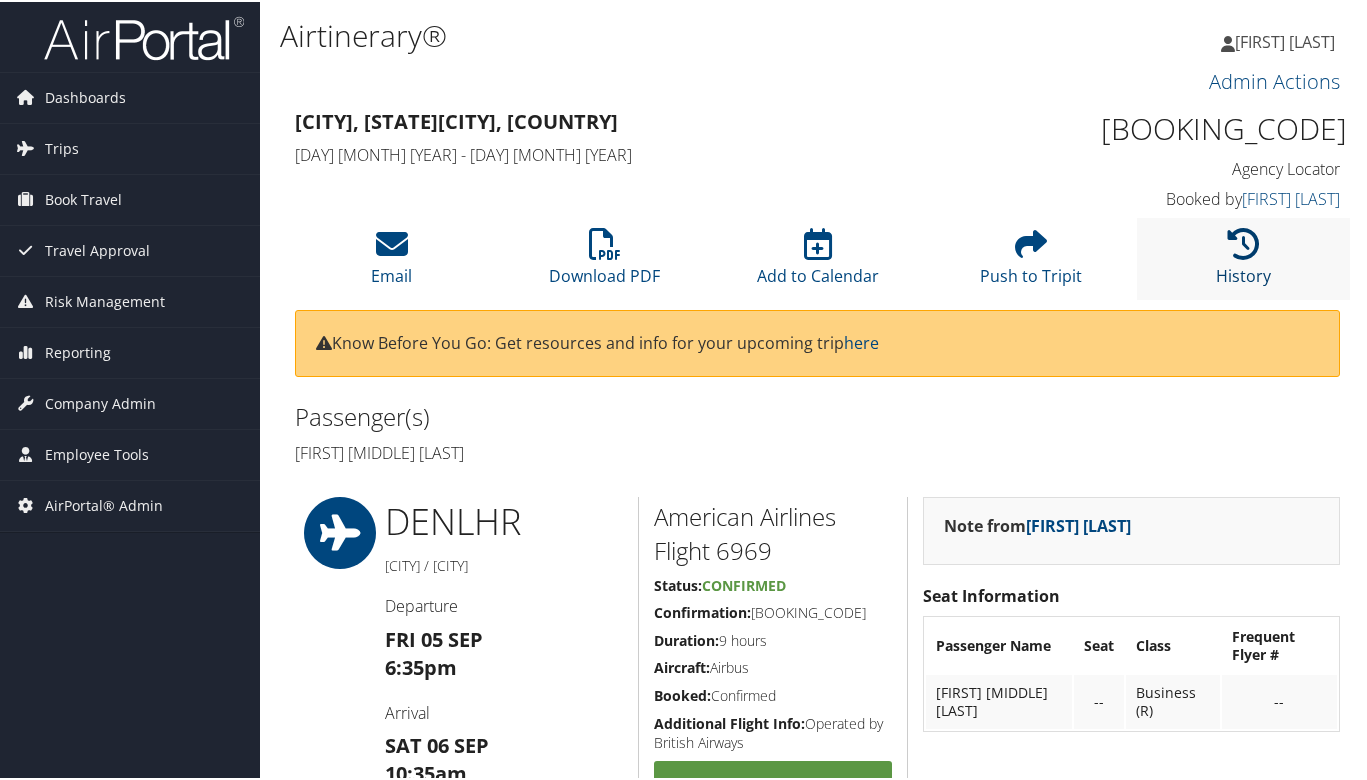 click at bounding box center (1244, 242) 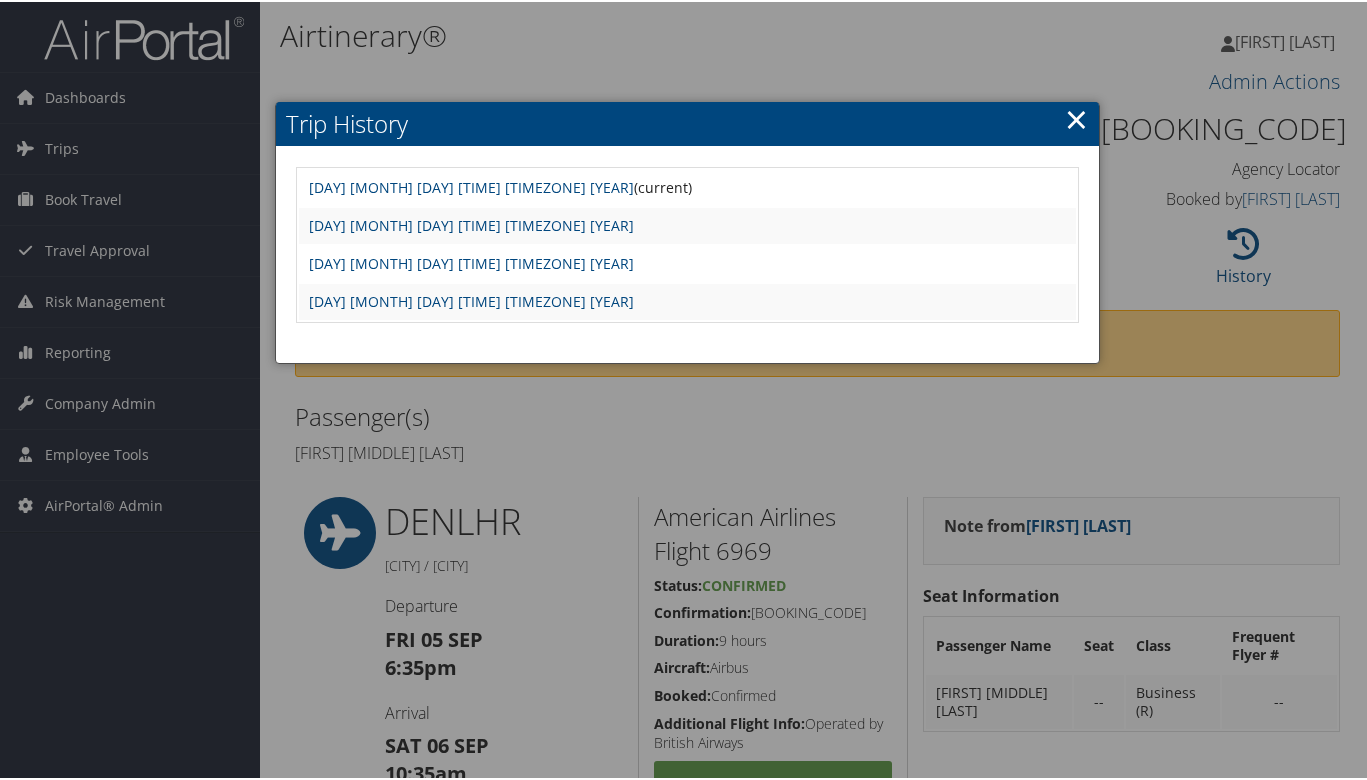 drag, startPoint x: 195, startPoint y: 674, endPoint x: 300, endPoint y: 662, distance: 105.68349 